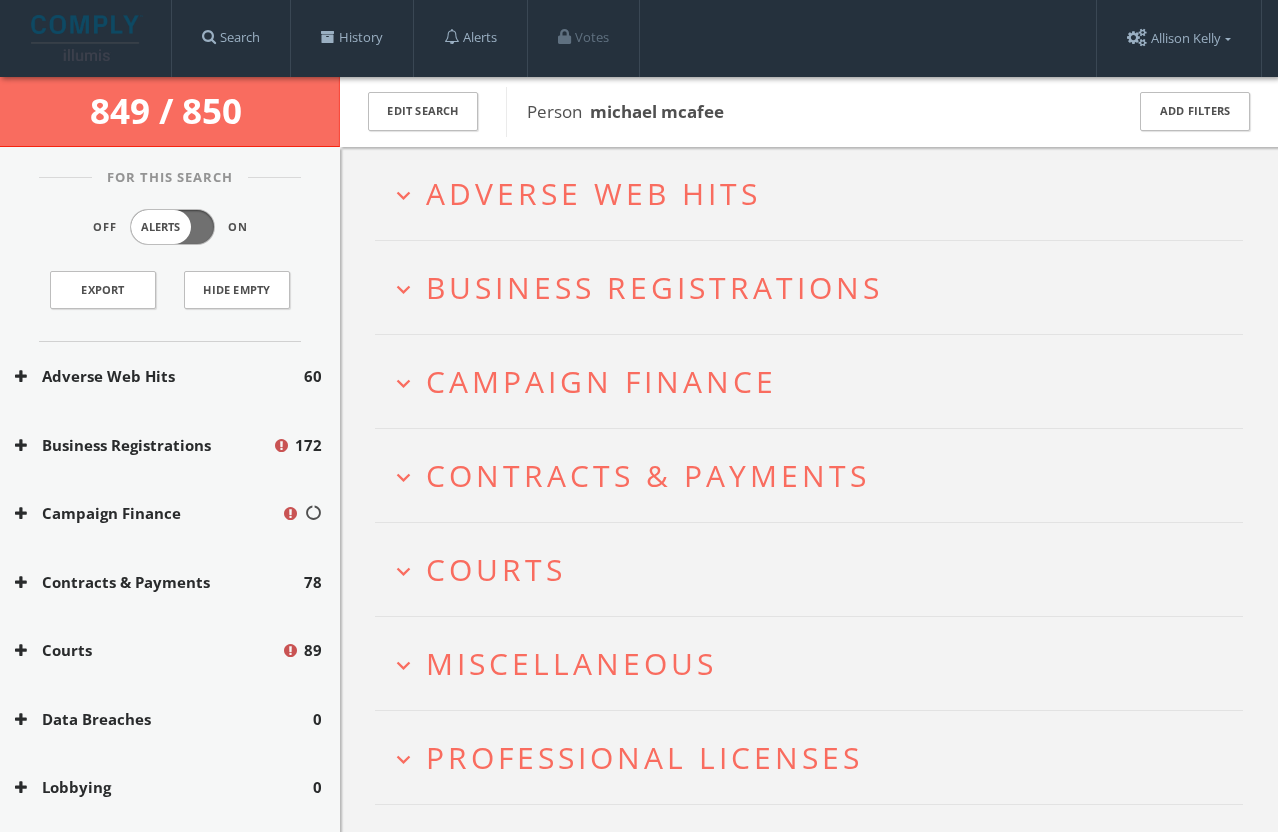 scroll, scrollTop: 73, scrollLeft: 0, axis: vertical 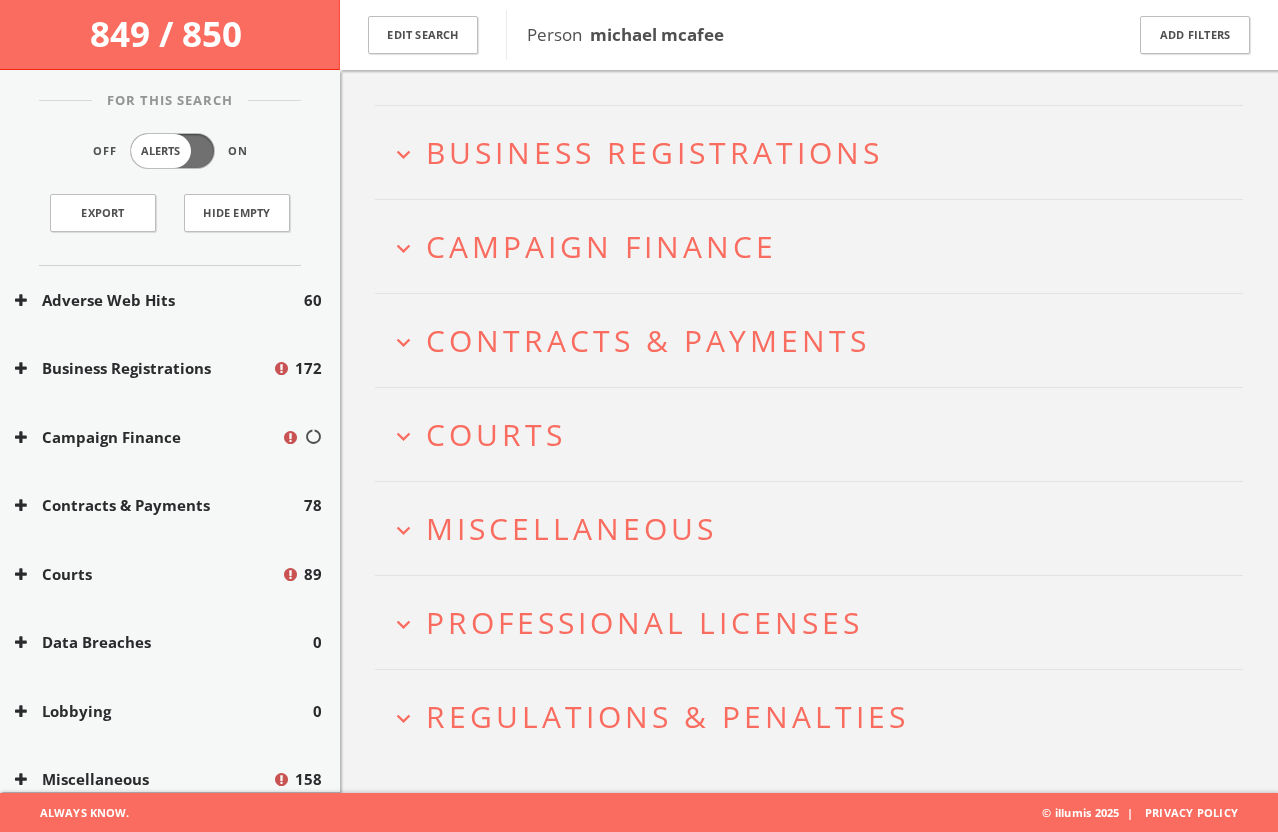 click on "Regulations & Penalties" at bounding box center [667, 716] 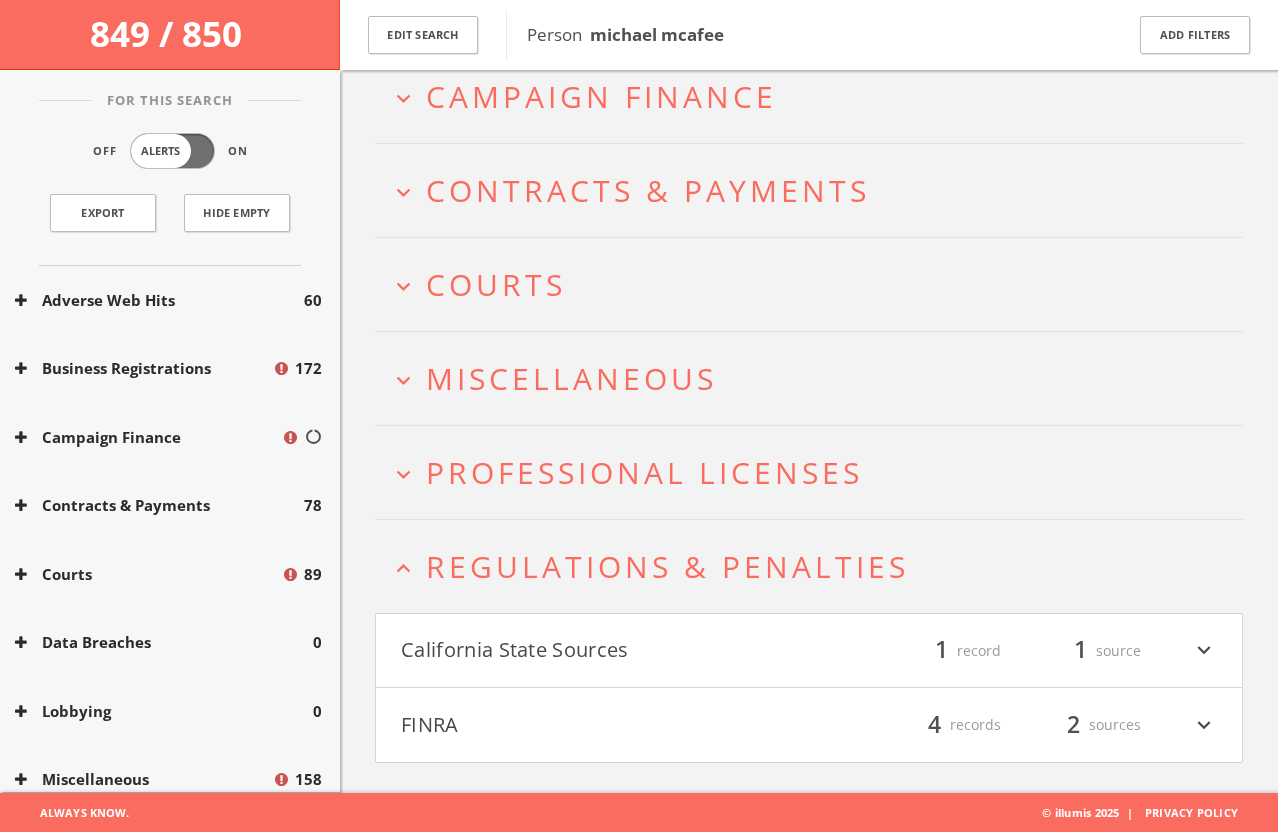 click on "FINRA" at bounding box center [605, 725] 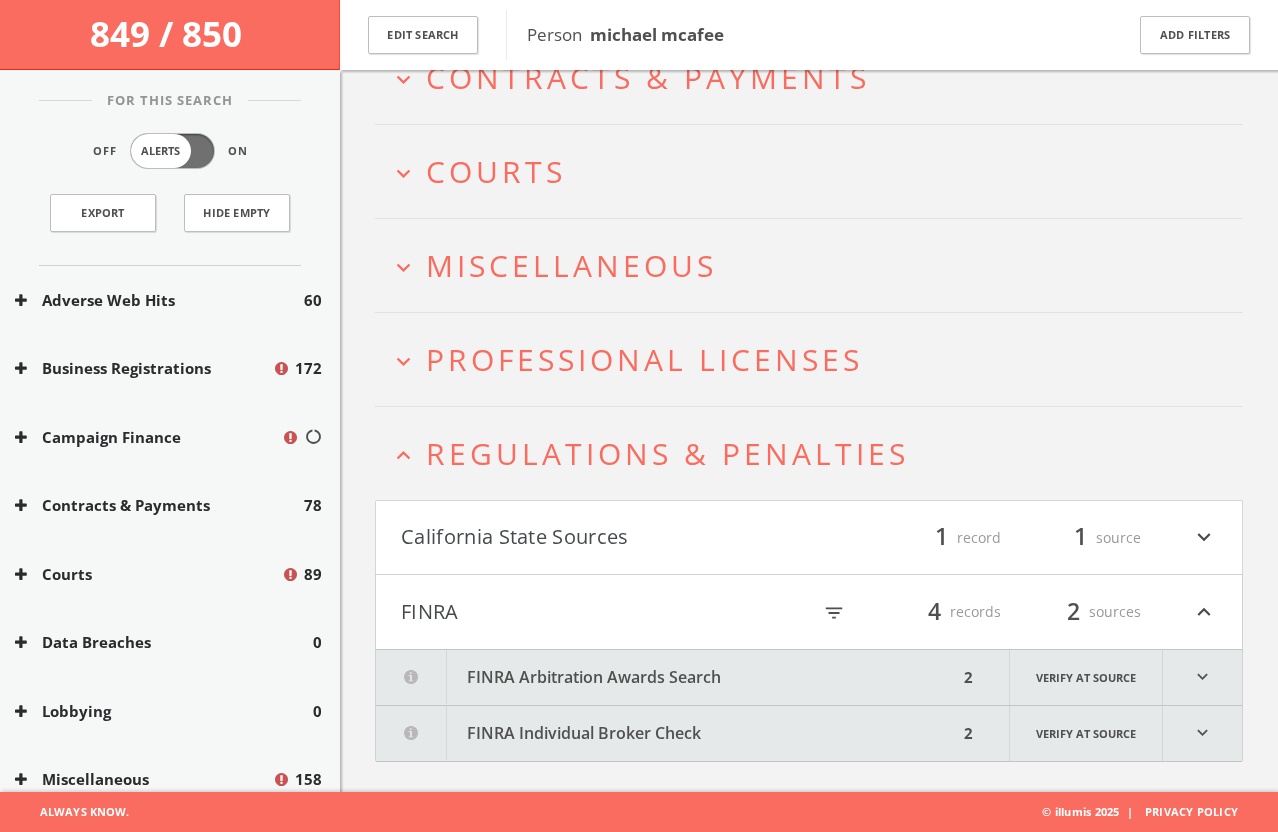 click on "FINRA Individual Broker Check" at bounding box center (667, 733) 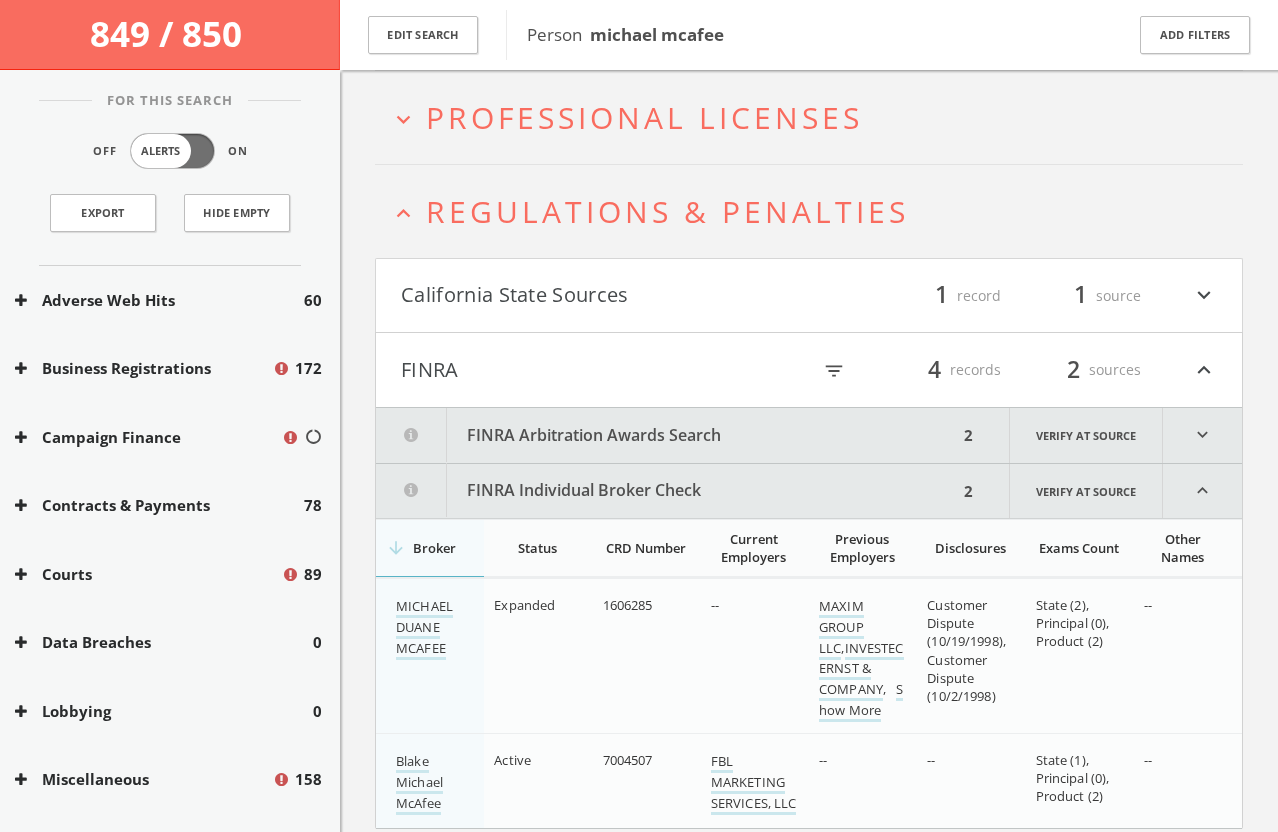 scroll, scrollTop: 717, scrollLeft: 0, axis: vertical 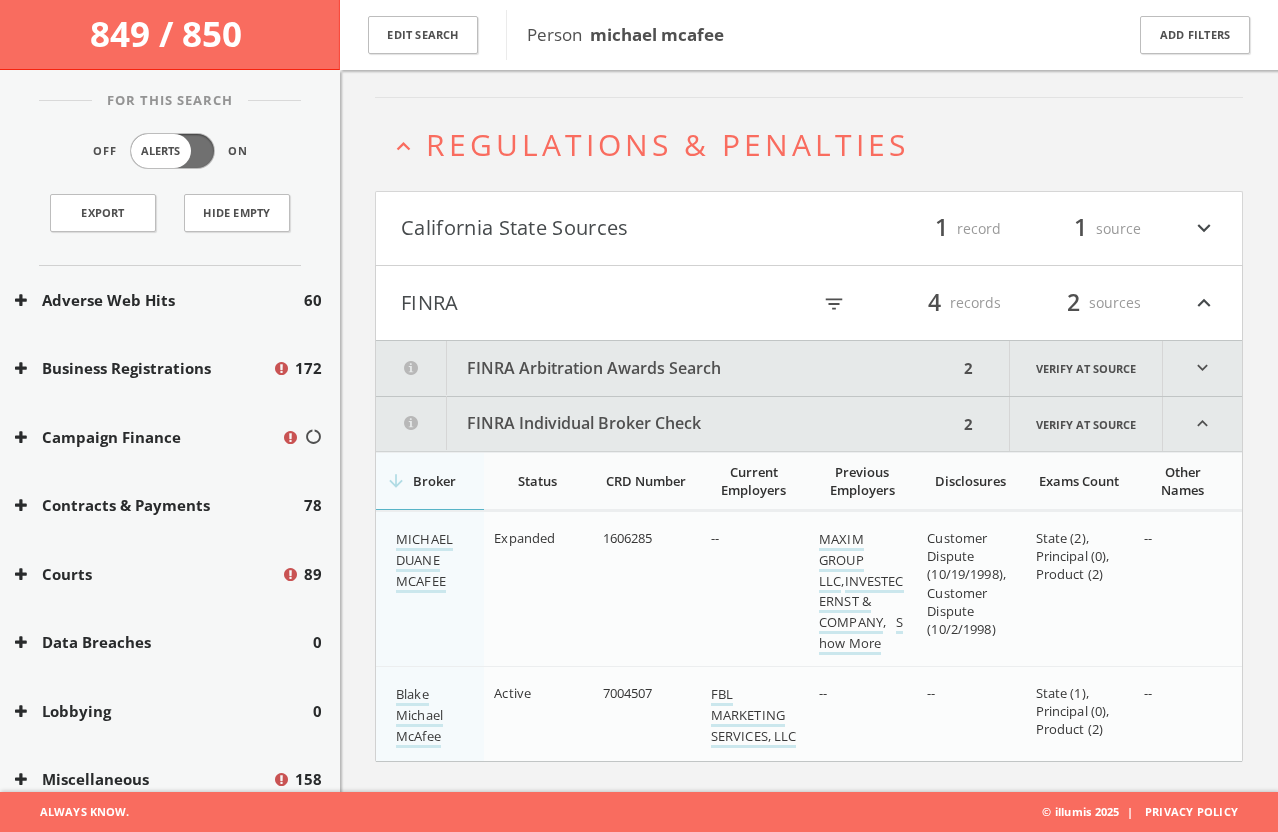 click on "FINRA Arbitration Awards Search" at bounding box center [667, 368] 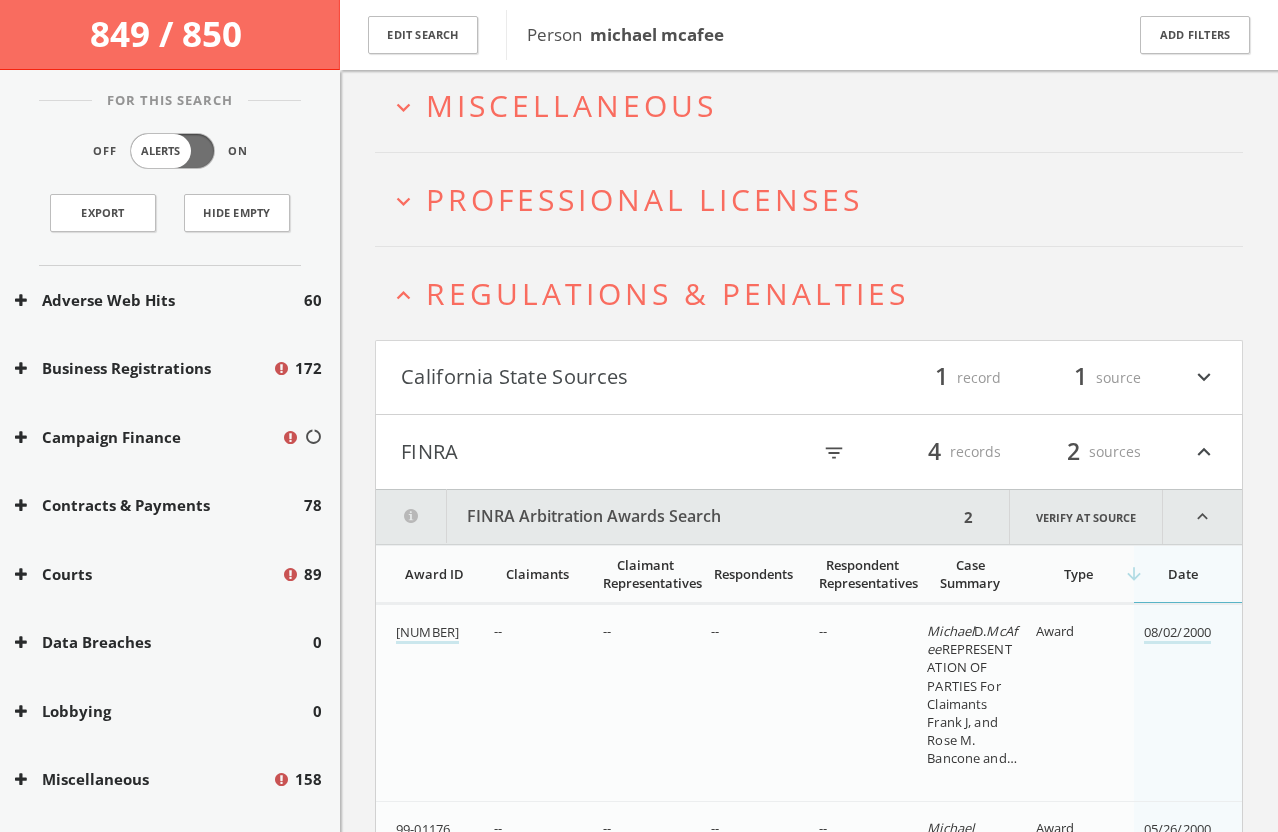 click on "FINRA" at bounding box center (605, 452) 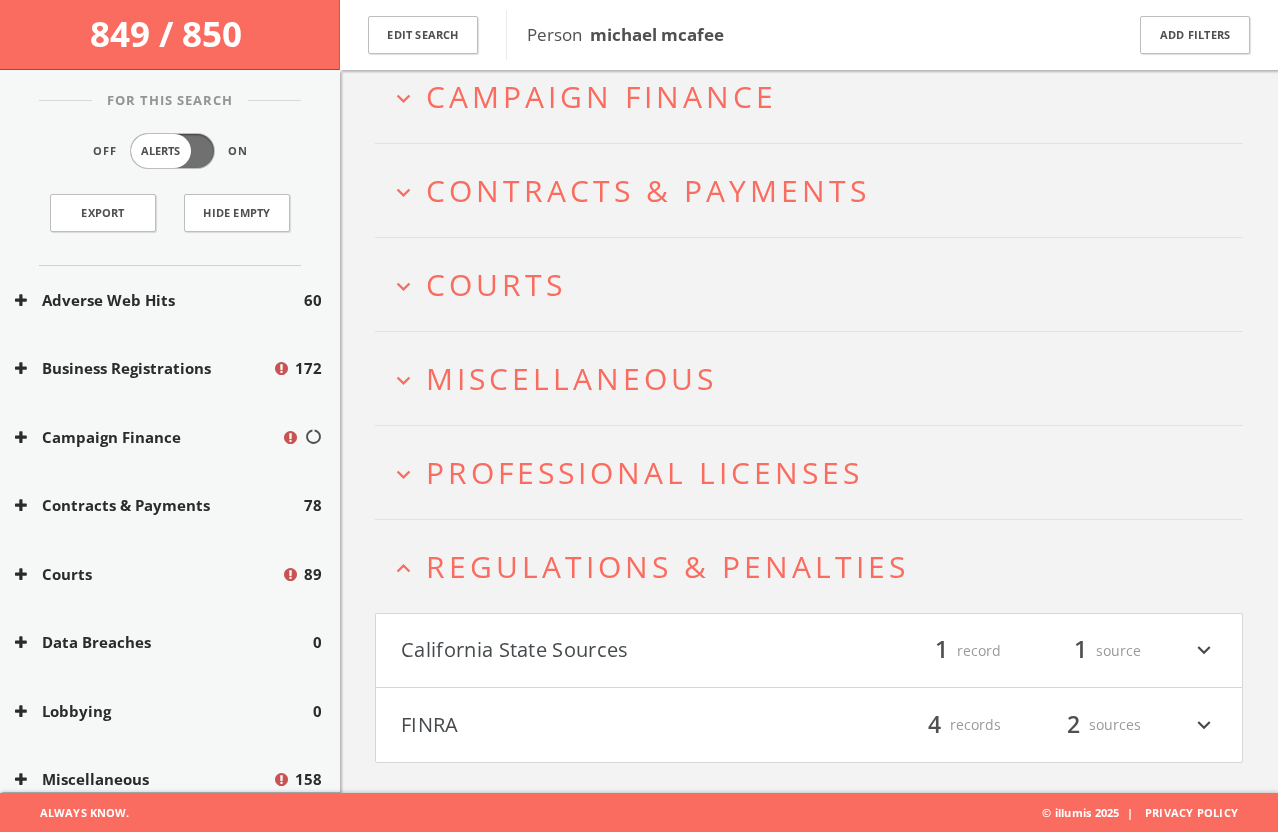 click on "California State Sources" at bounding box center [605, 651] 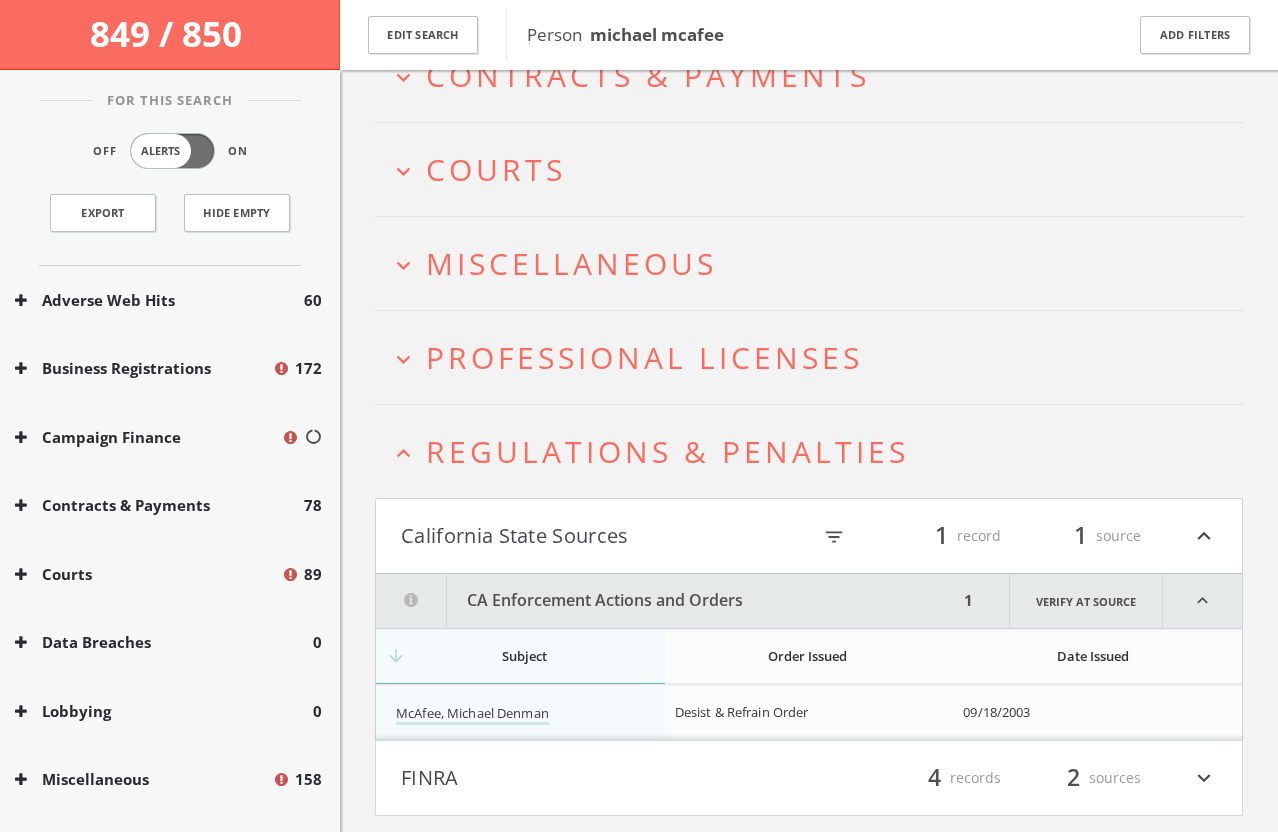 scroll, scrollTop: 463, scrollLeft: 0, axis: vertical 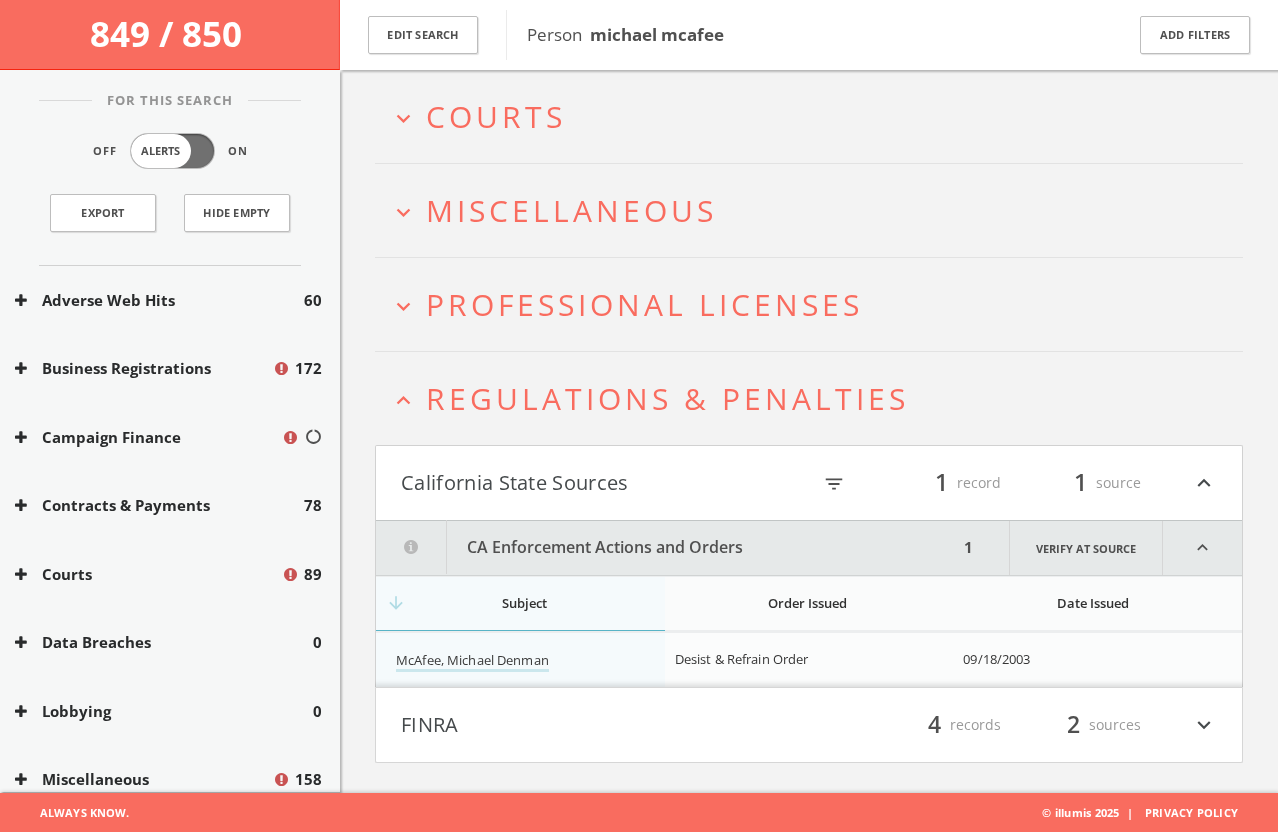 click on "California State Sources" at bounding box center (605, 483) 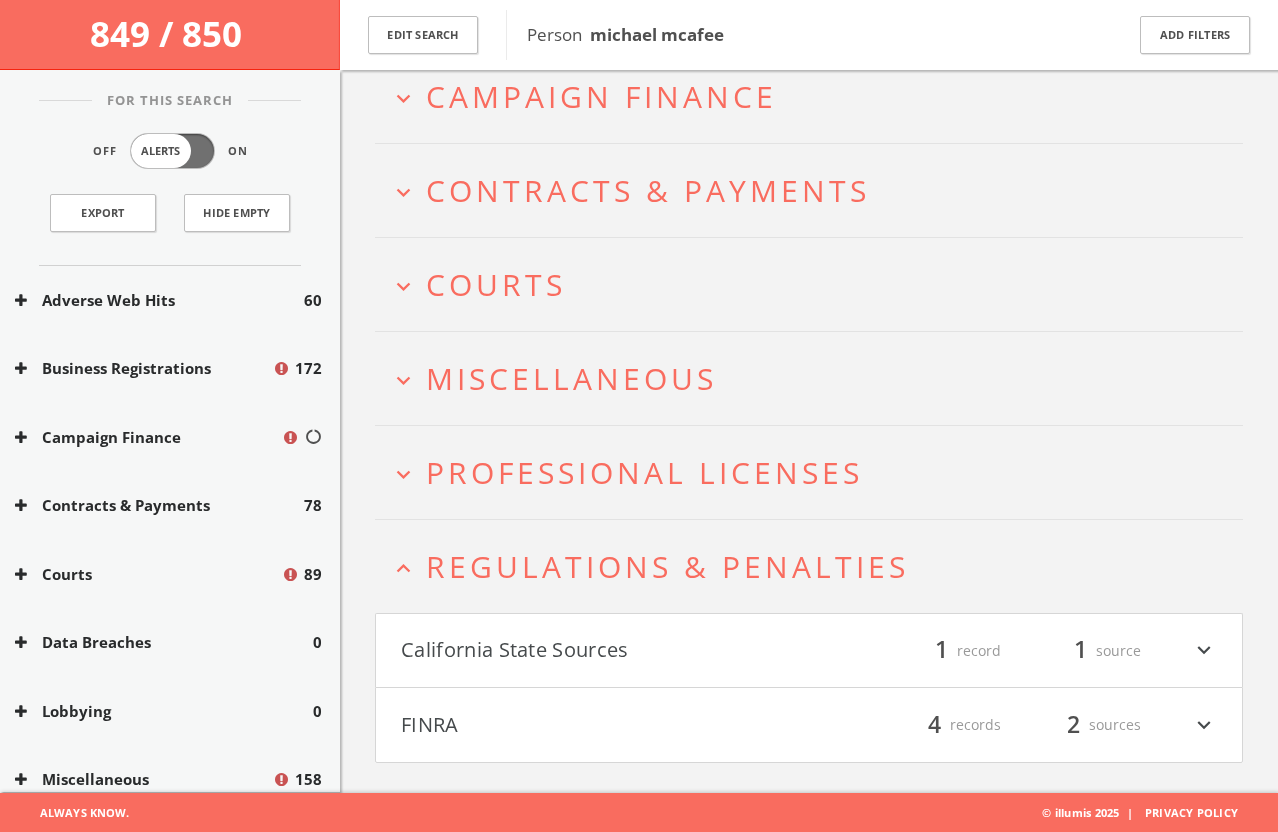 click on "expand_less Regulations & Penalties" at bounding box center [809, 566] 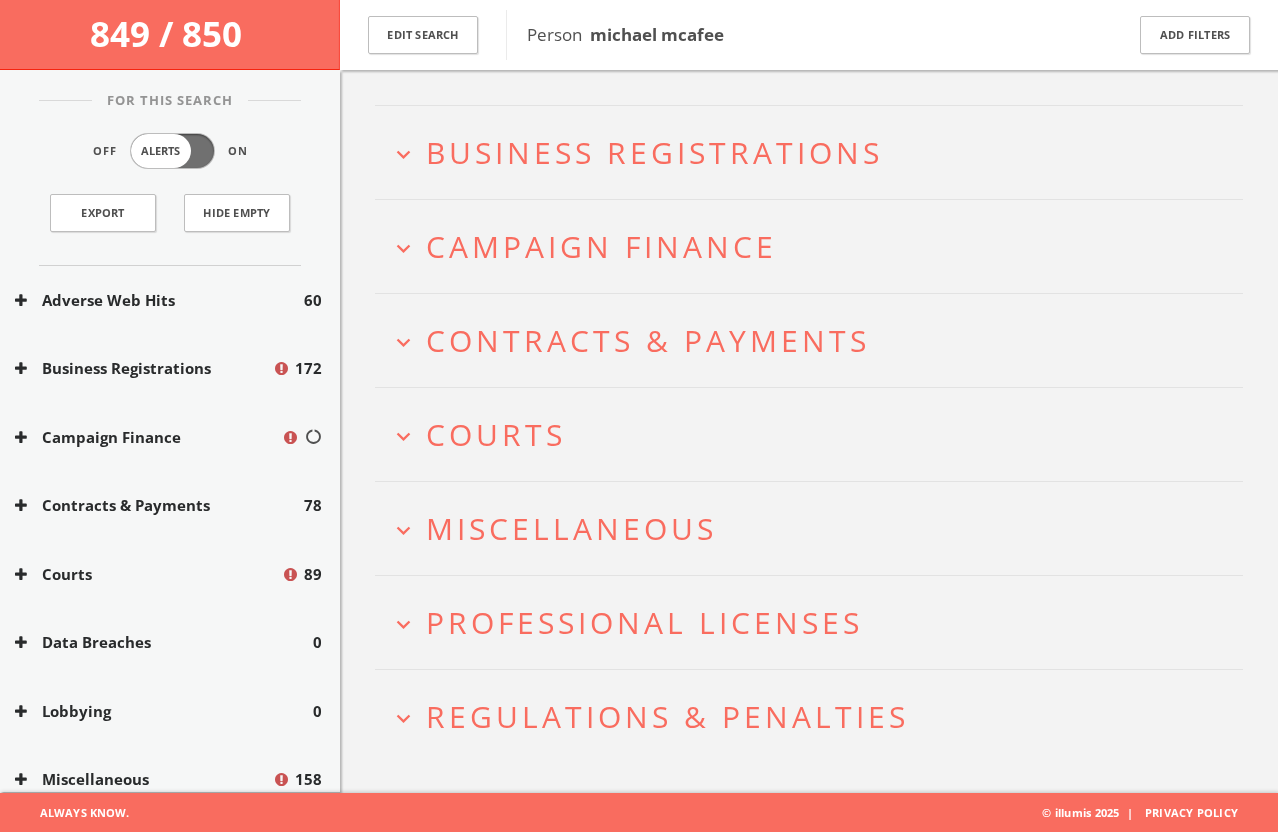 click on "Professional Licenses" at bounding box center (644, 622) 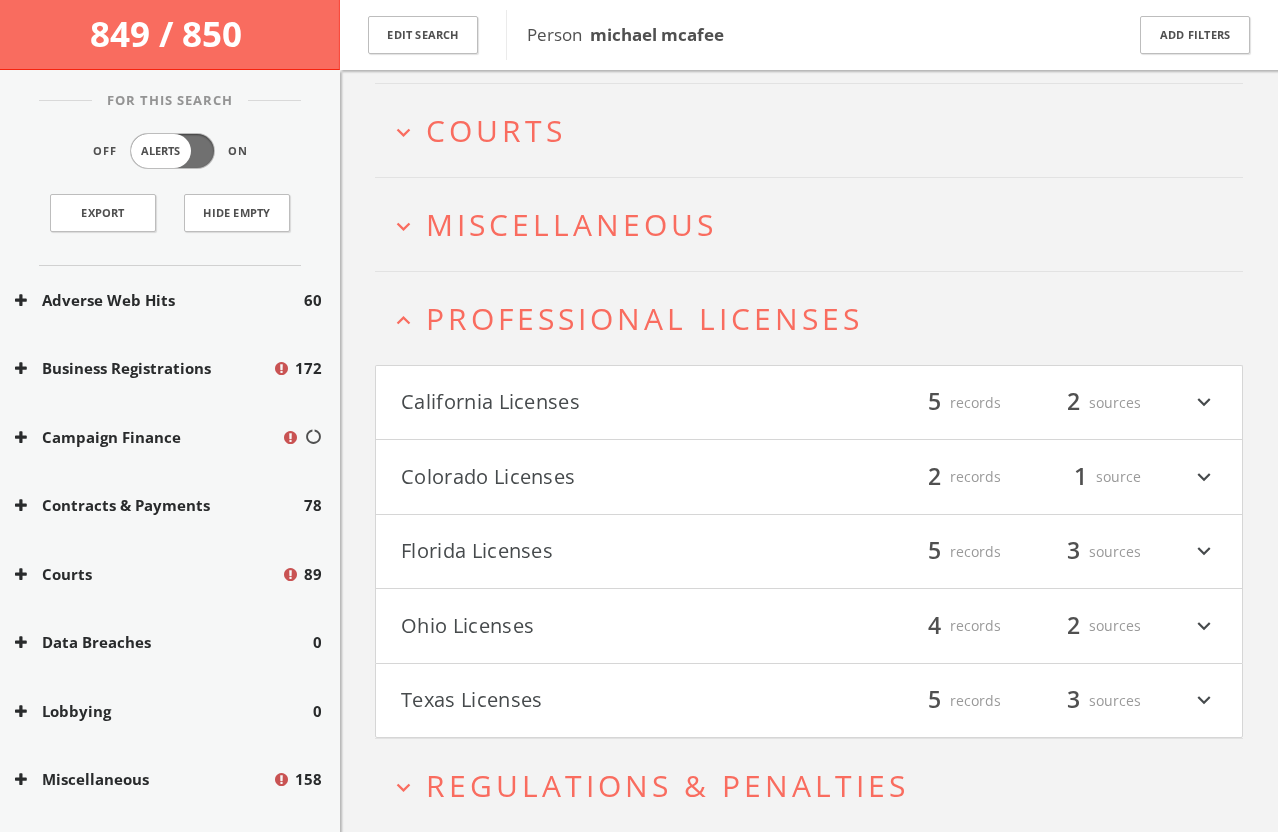scroll, scrollTop: 519, scrollLeft: 0, axis: vertical 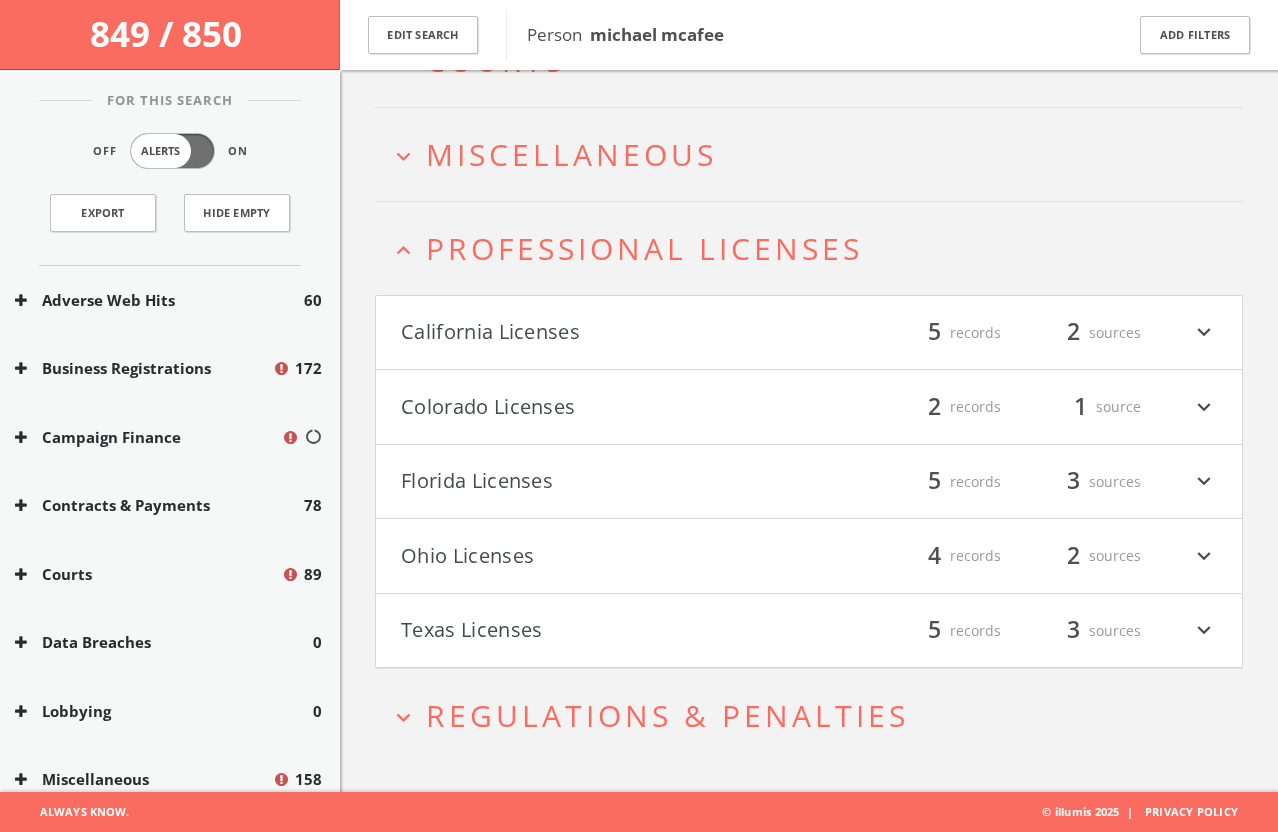 click on "California Licenses" at bounding box center (605, 333) 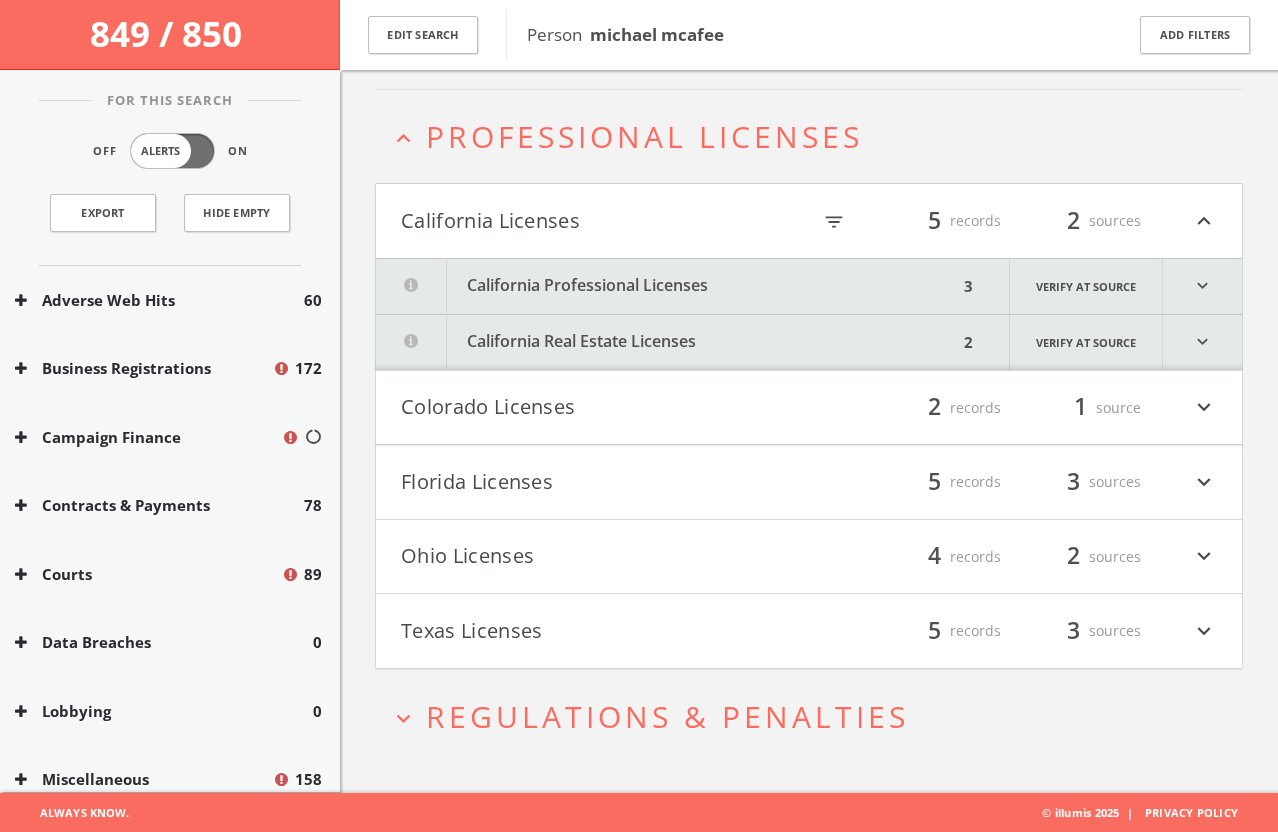 click on "California Licenses" at bounding box center [605, 221] 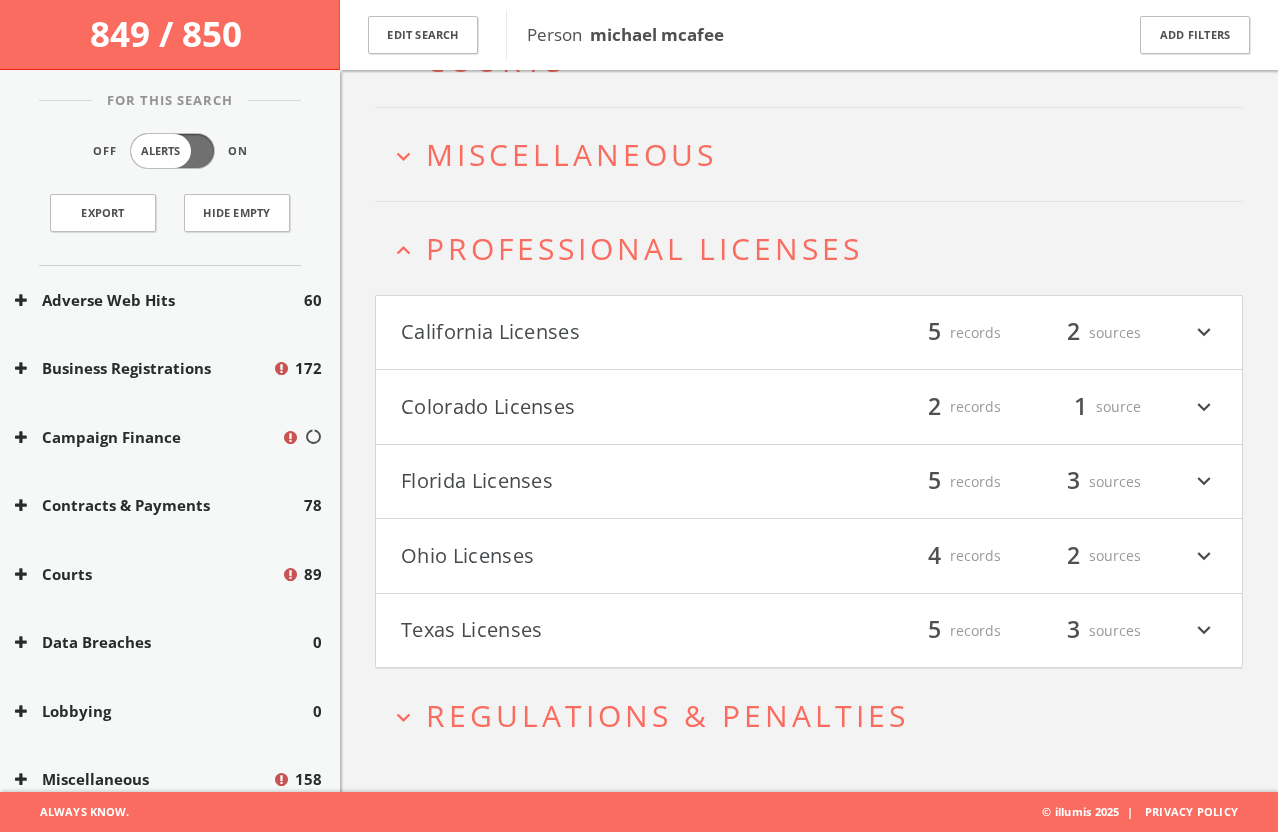 click on "California Licenses" at bounding box center [605, 333] 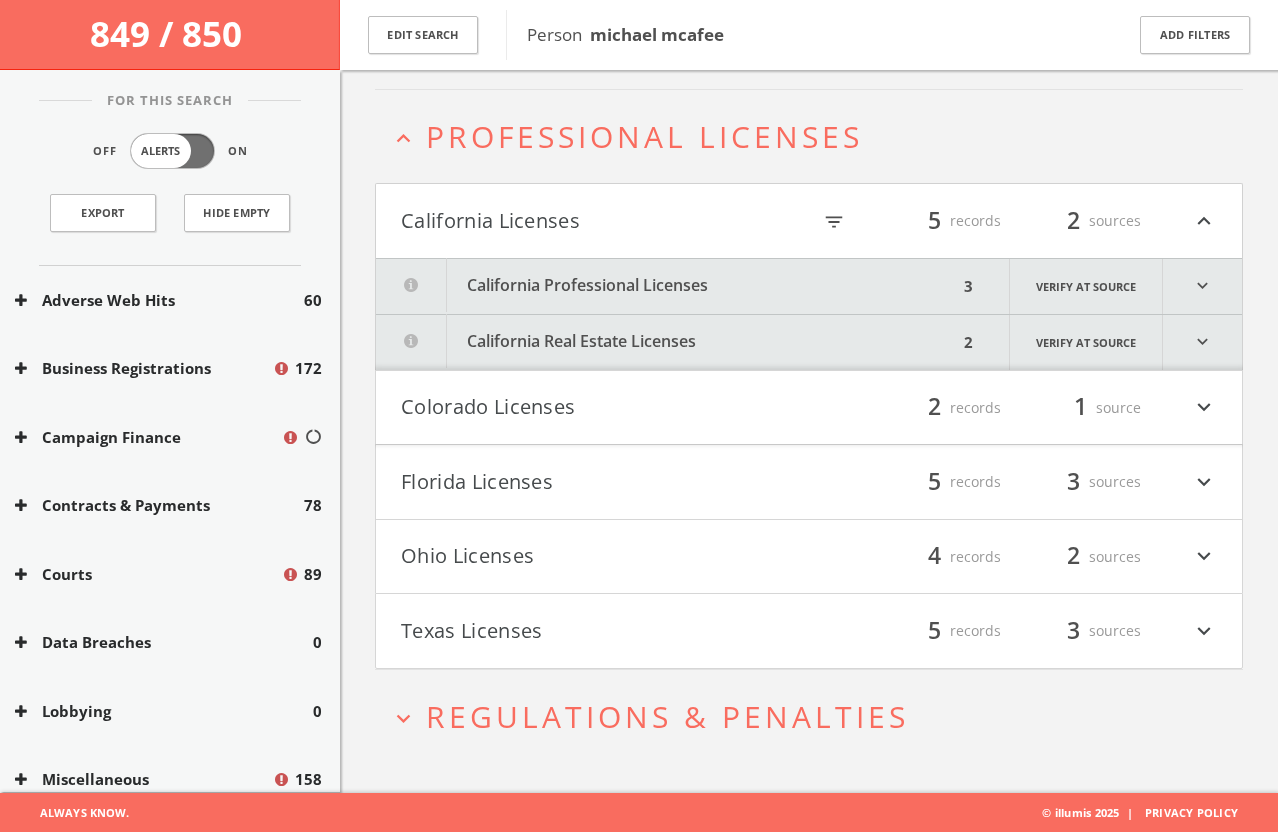 click on "California Real Estate Licenses" at bounding box center (667, 342) 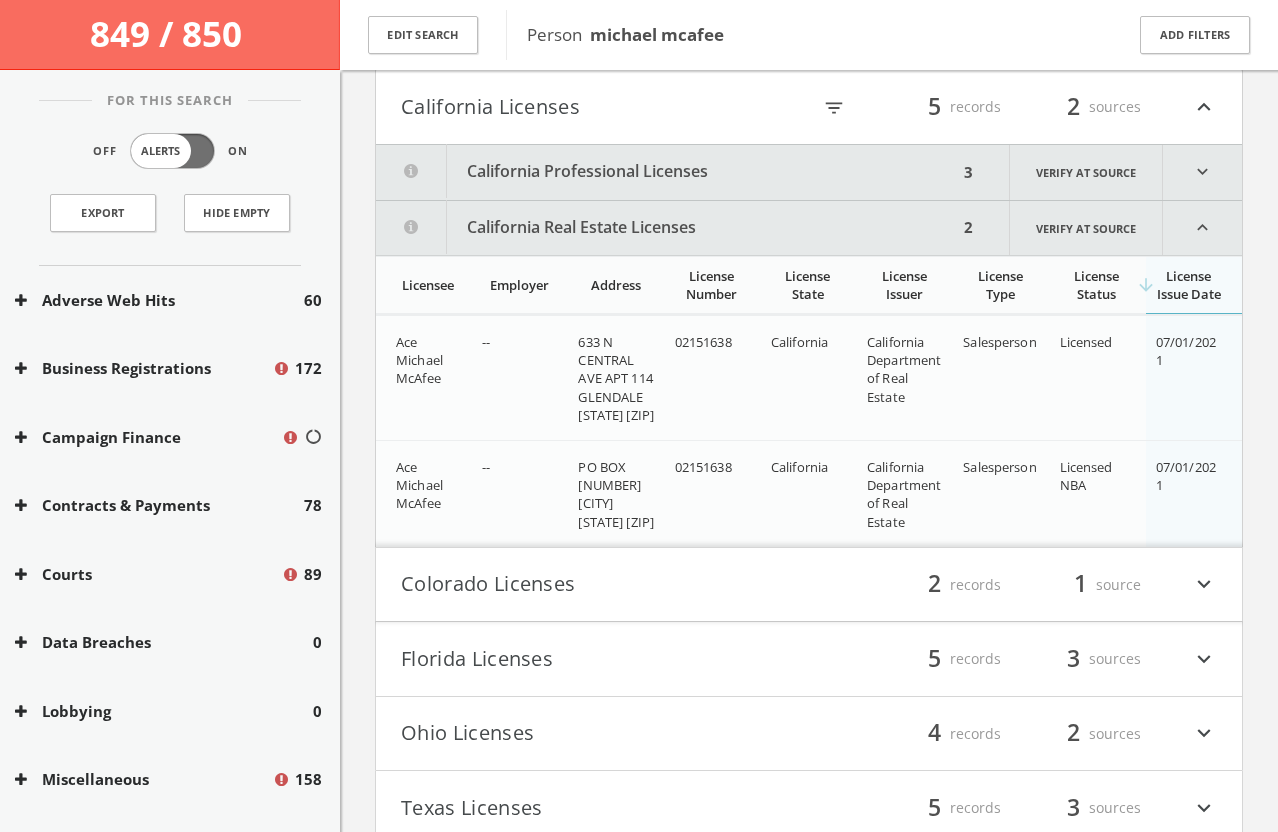 scroll, scrollTop: 743, scrollLeft: 0, axis: vertical 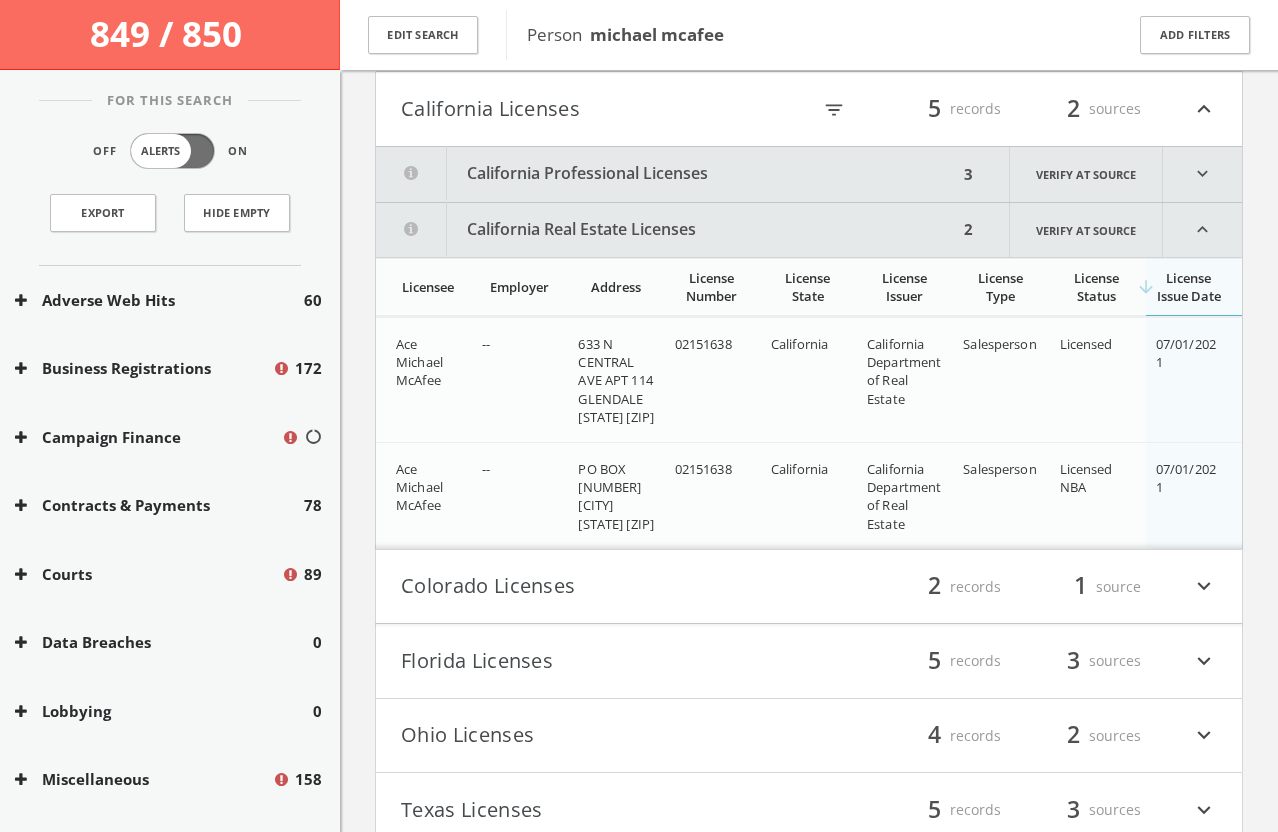 click on "California Professional Licenses" at bounding box center [667, 174] 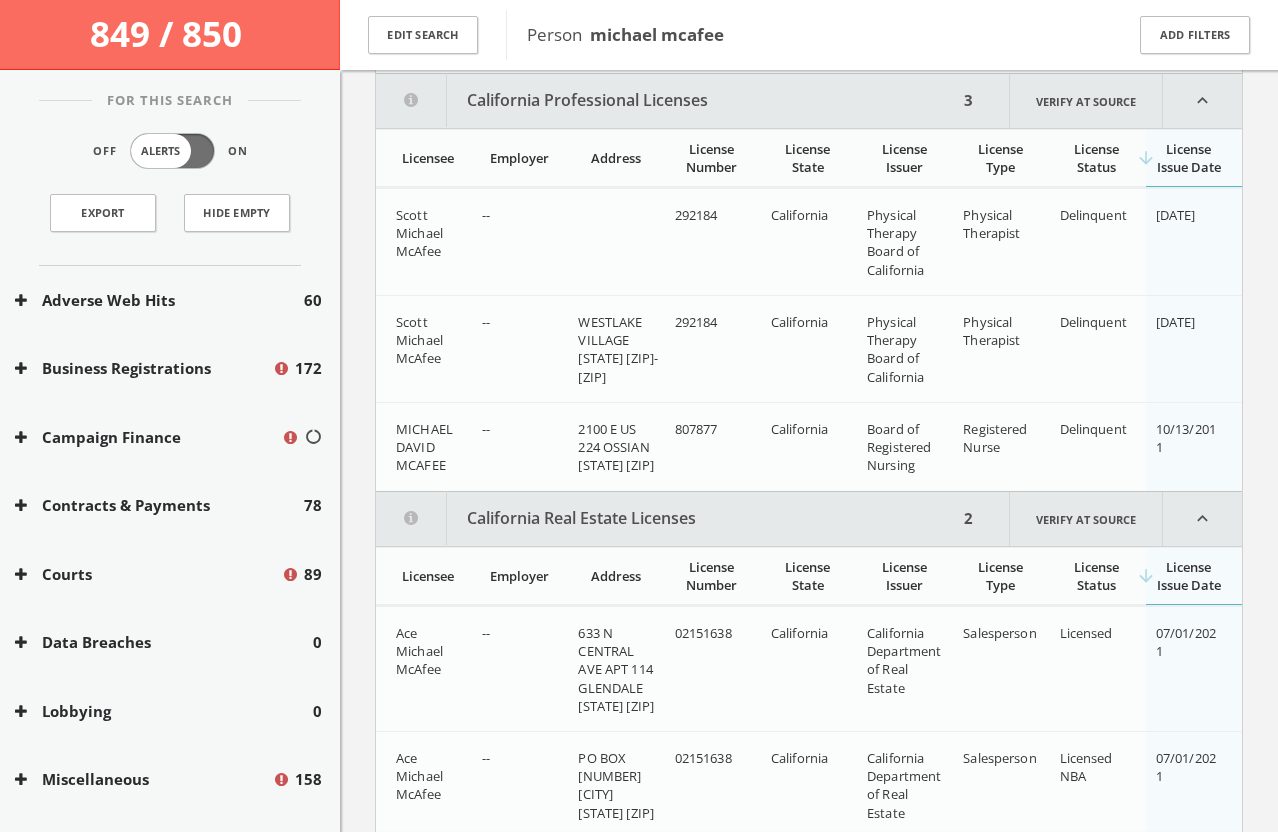 scroll, scrollTop: 818, scrollLeft: 0, axis: vertical 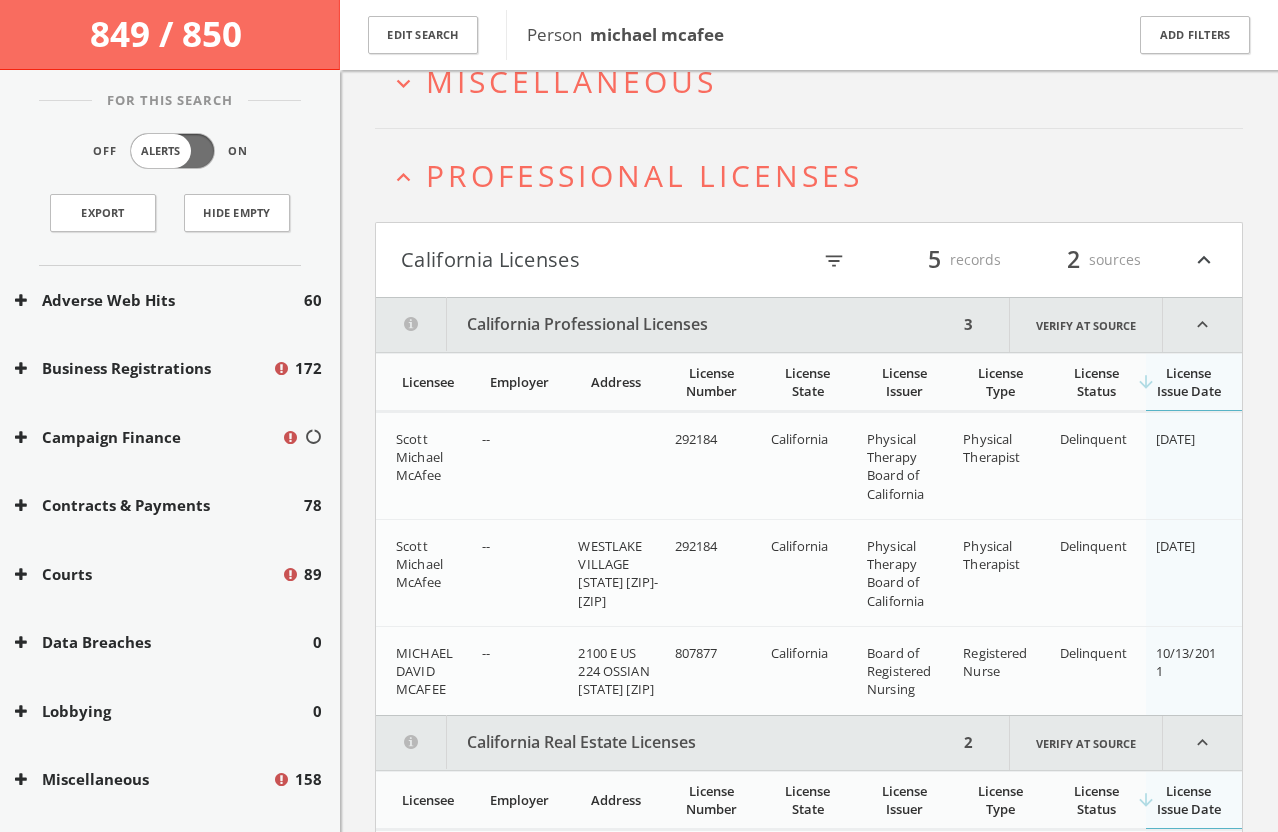 click on "Professional Licenses" at bounding box center (644, 175) 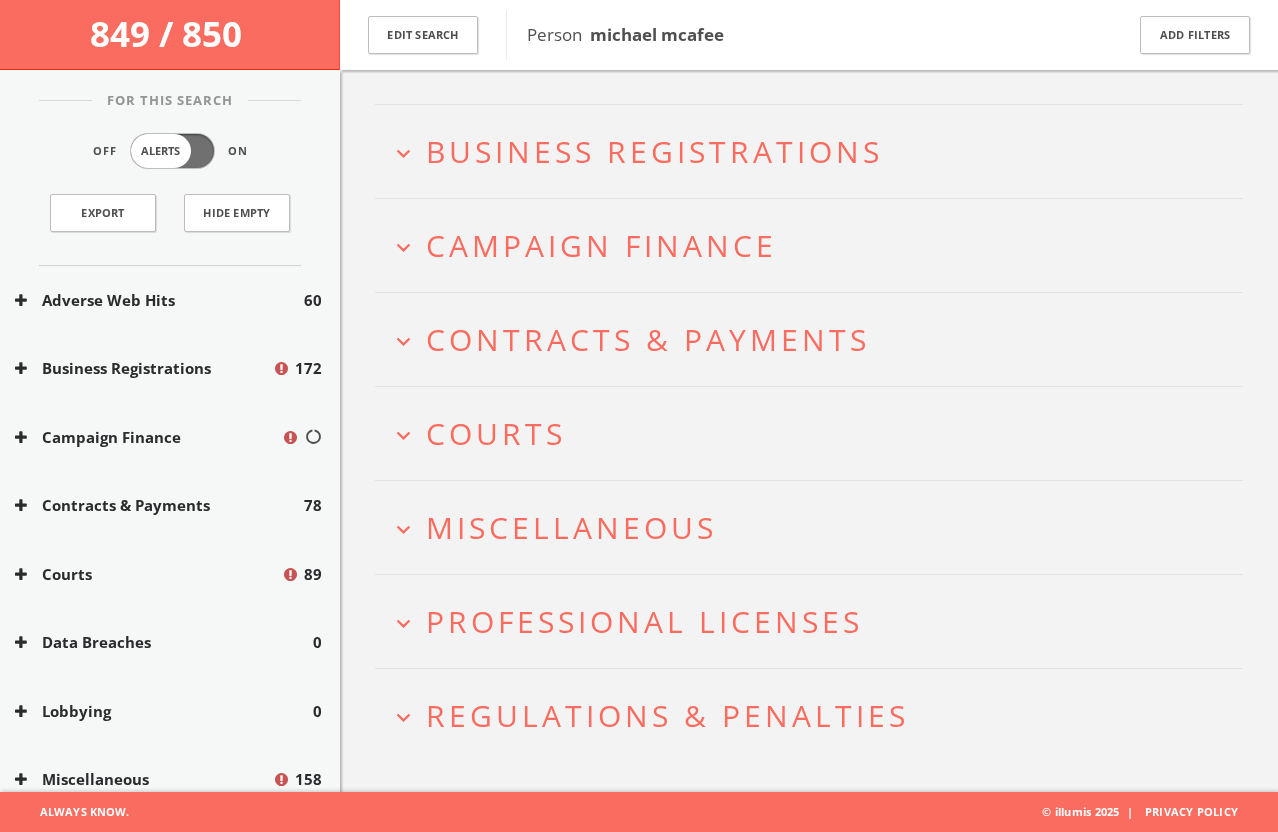 scroll, scrollTop: 145, scrollLeft: 0, axis: vertical 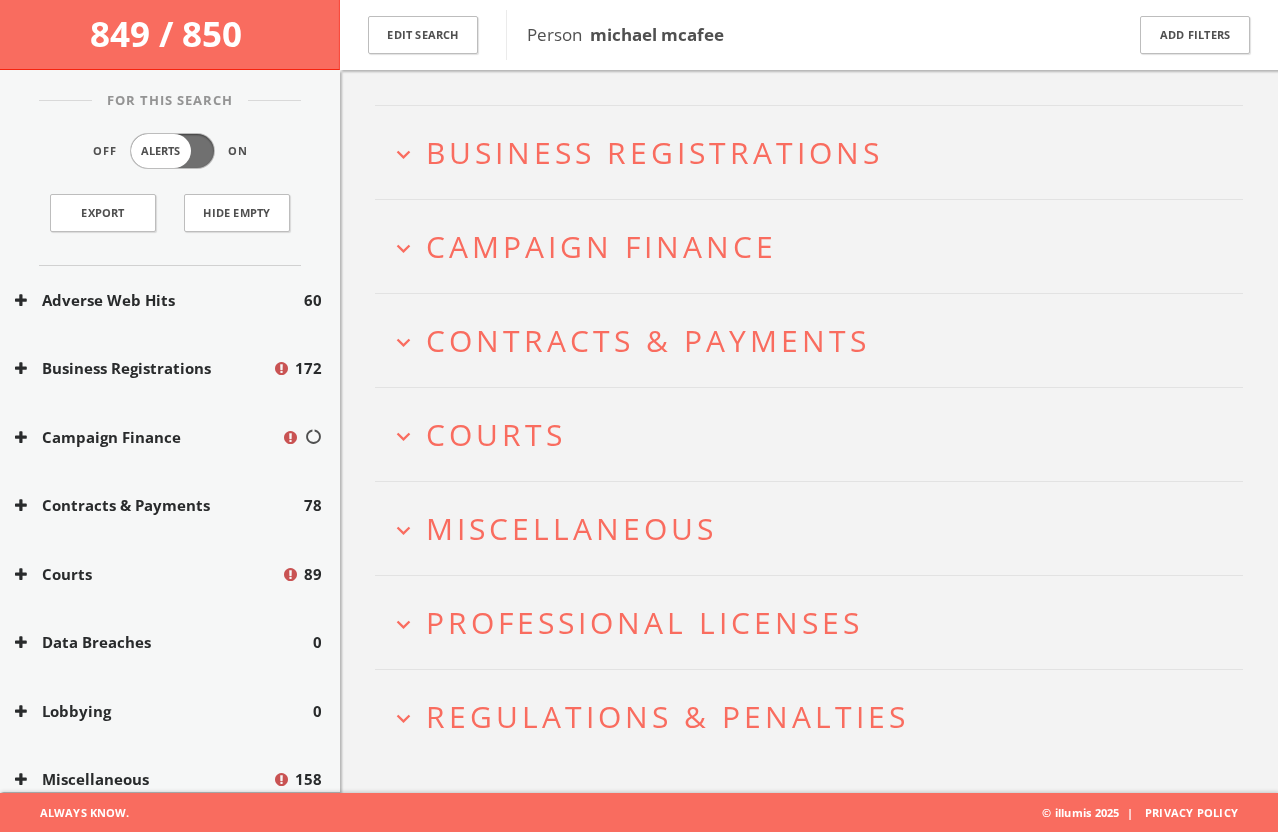 click on "Miscellaneous" at bounding box center (571, 528) 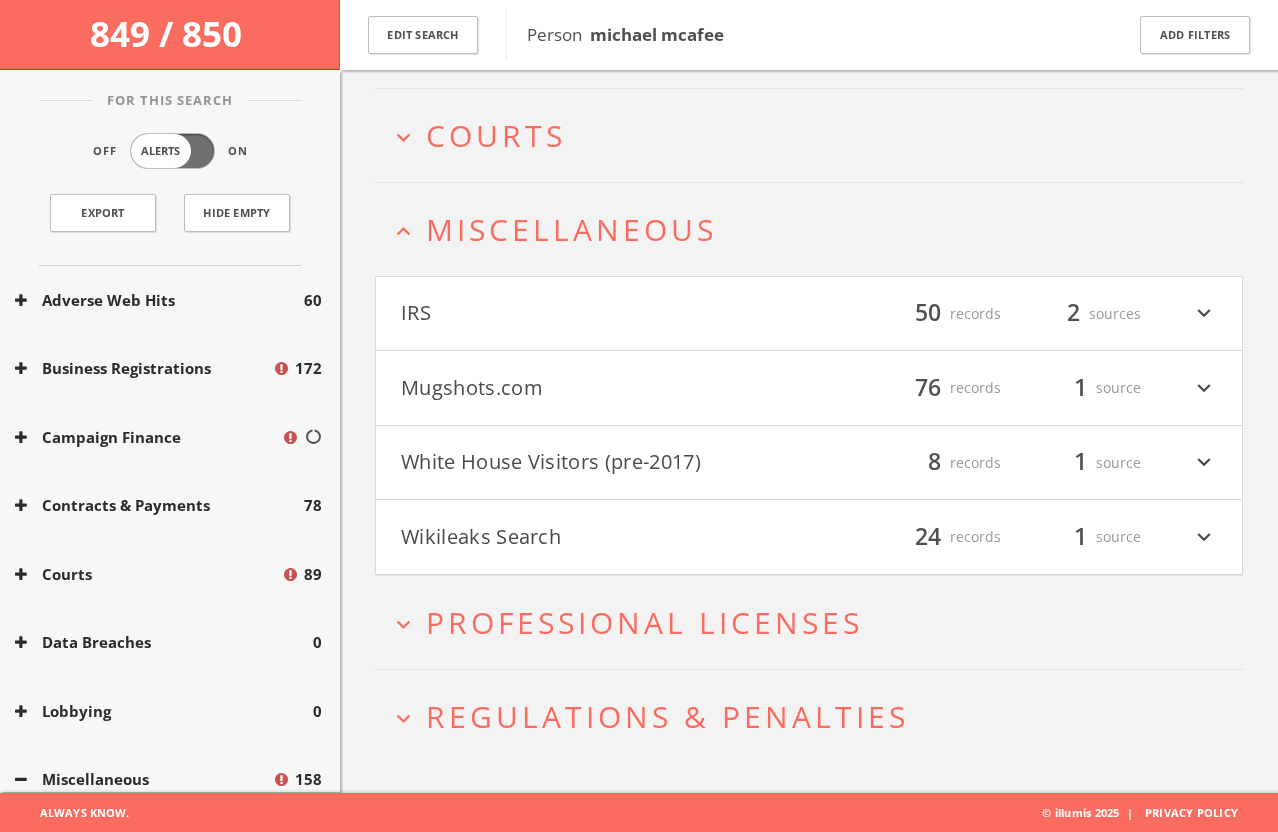 click on "White House Visitors (pre-2017)" at bounding box center [605, 463] 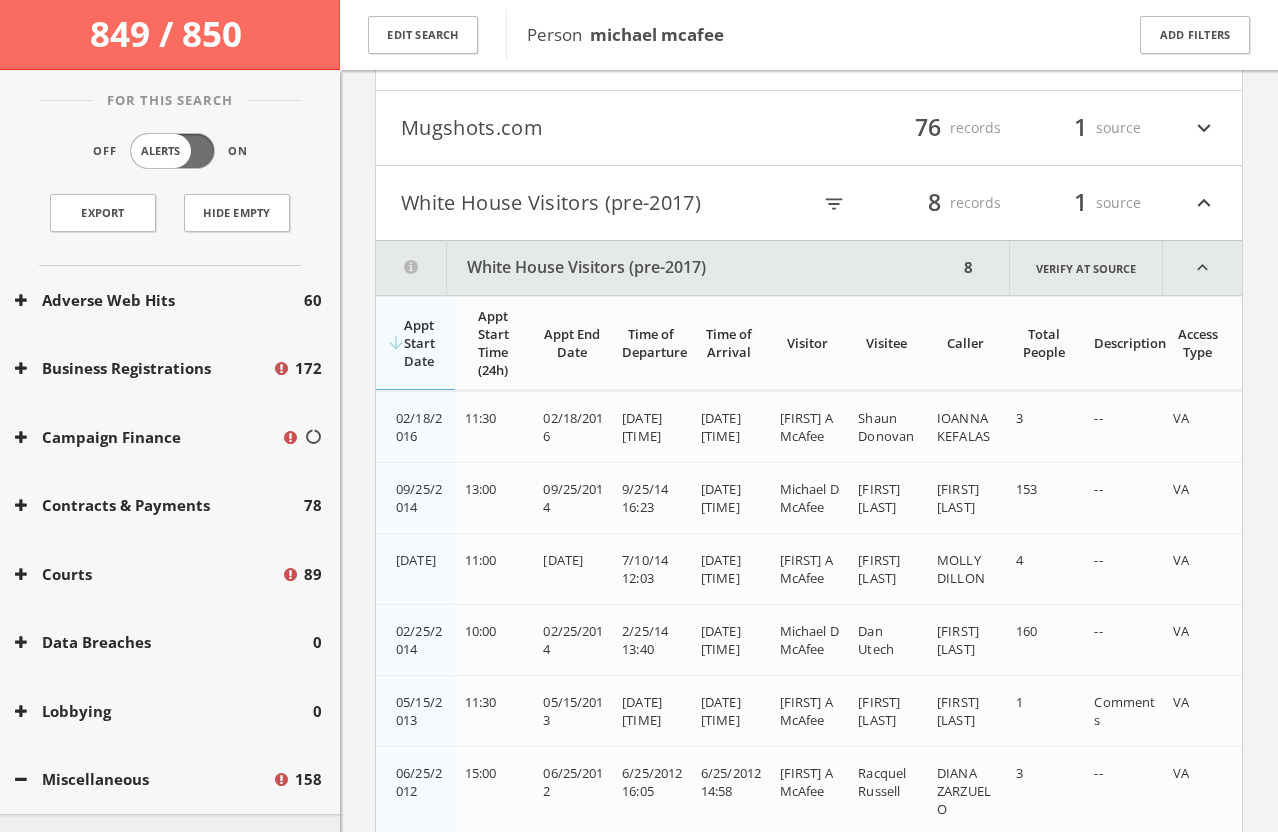 scroll, scrollTop: 558, scrollLeft: 0, axis: vertical 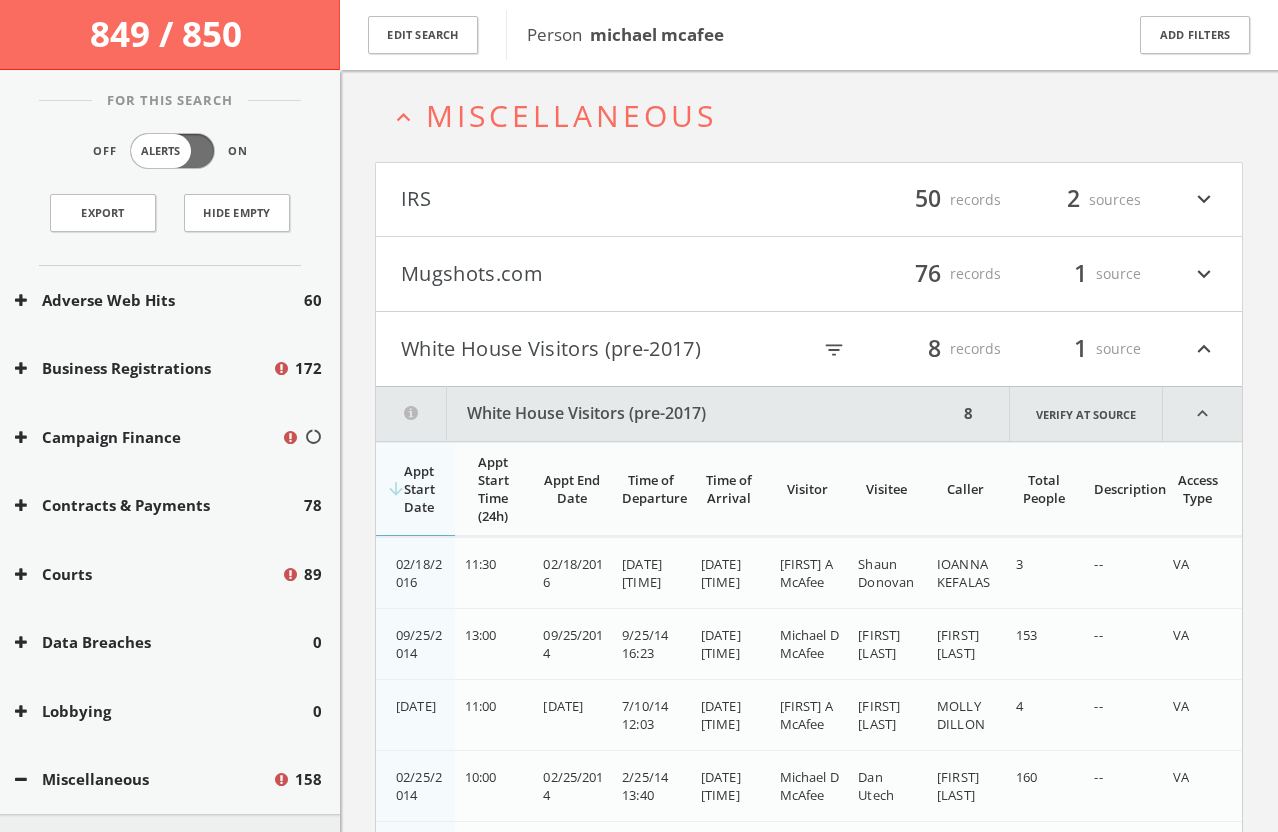 click on "White House Visitors (pre-2017)" at bounding box center (605, 349) 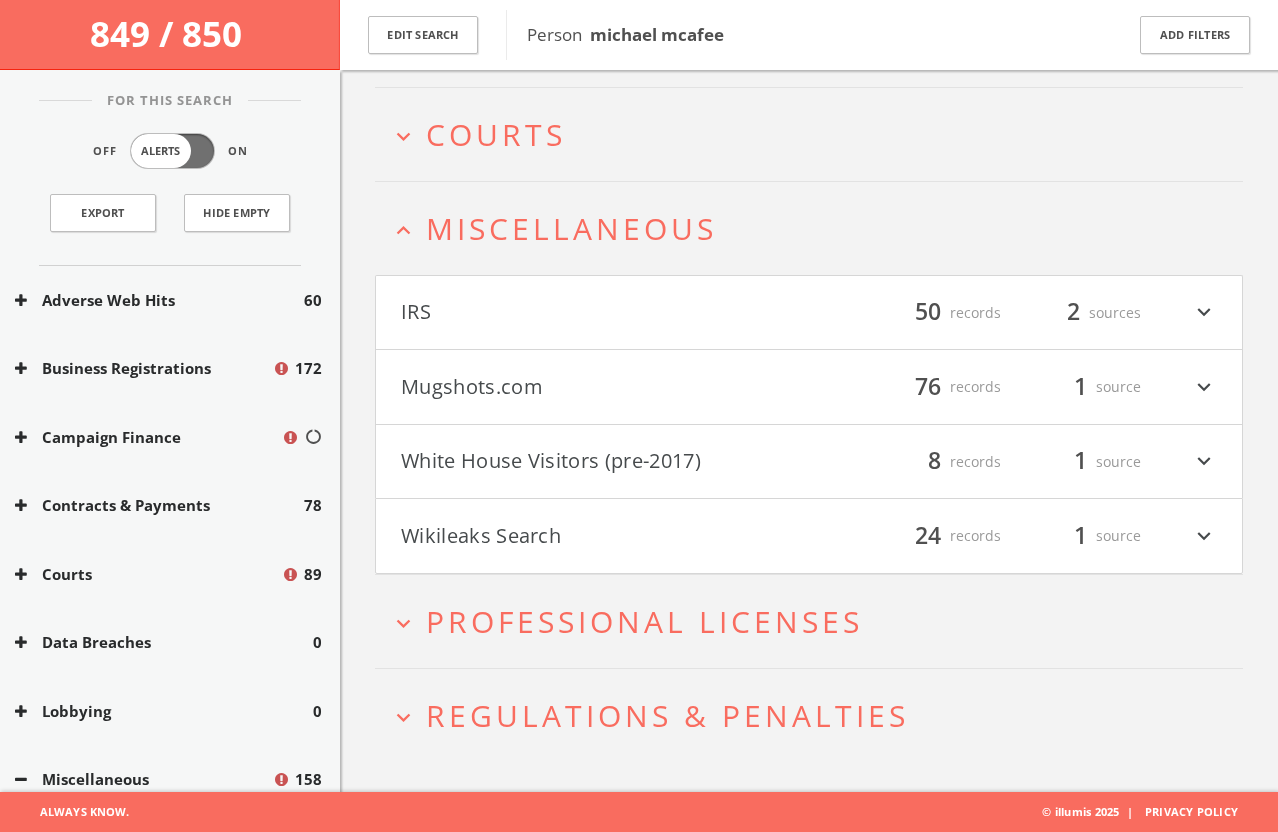 scroll, scrollTop: 444, scrollLeft: 0, axis: vertical 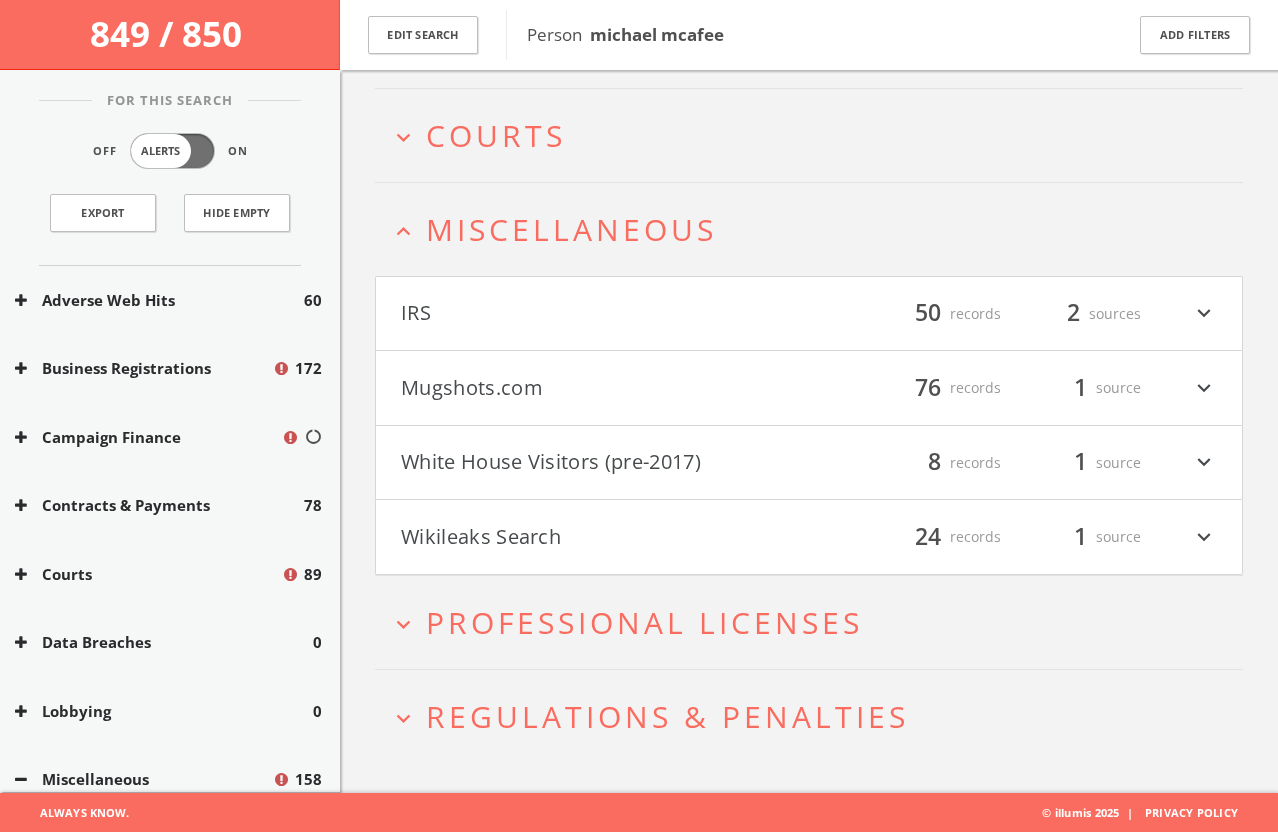 click on "Mugshots.com" at bounding box center (605, 388) 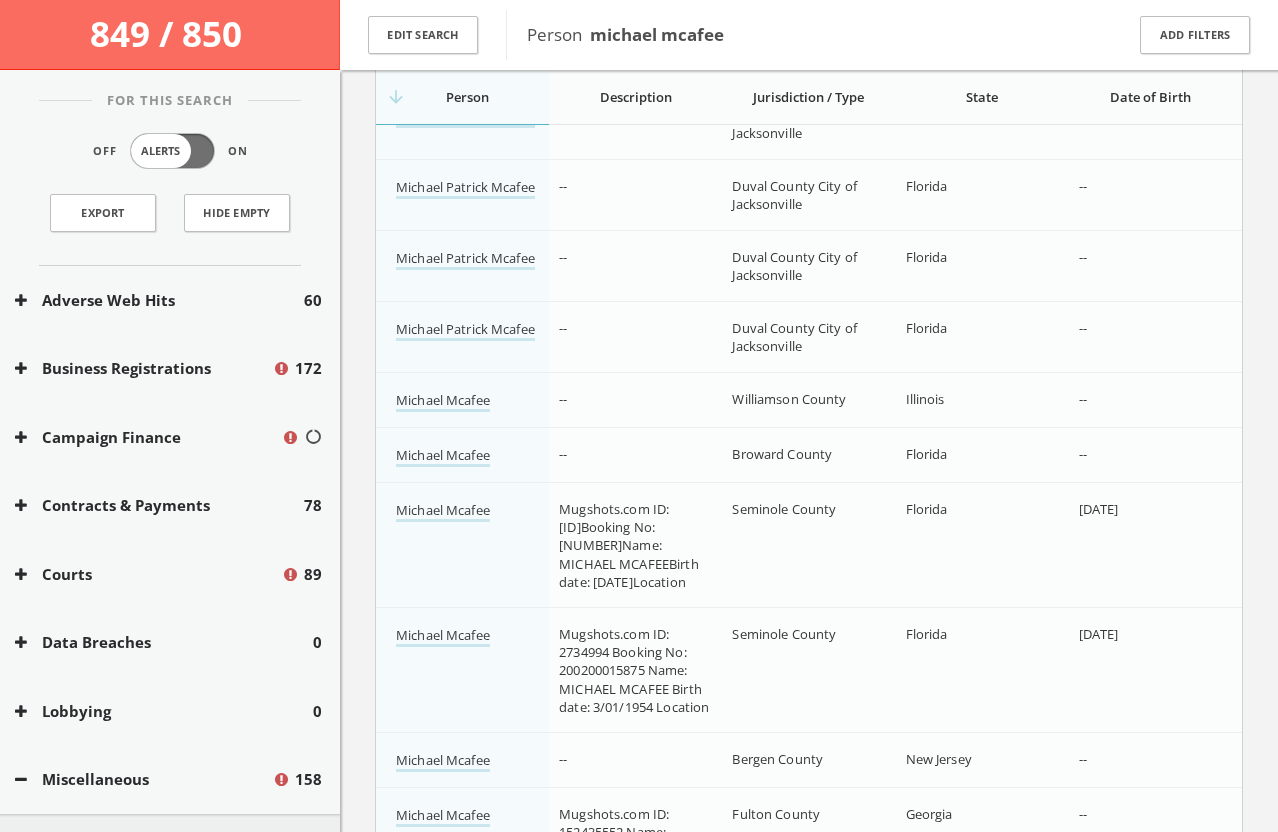 scroll, scrollTop: 2892, scrollLeft: 0, axis: vertical 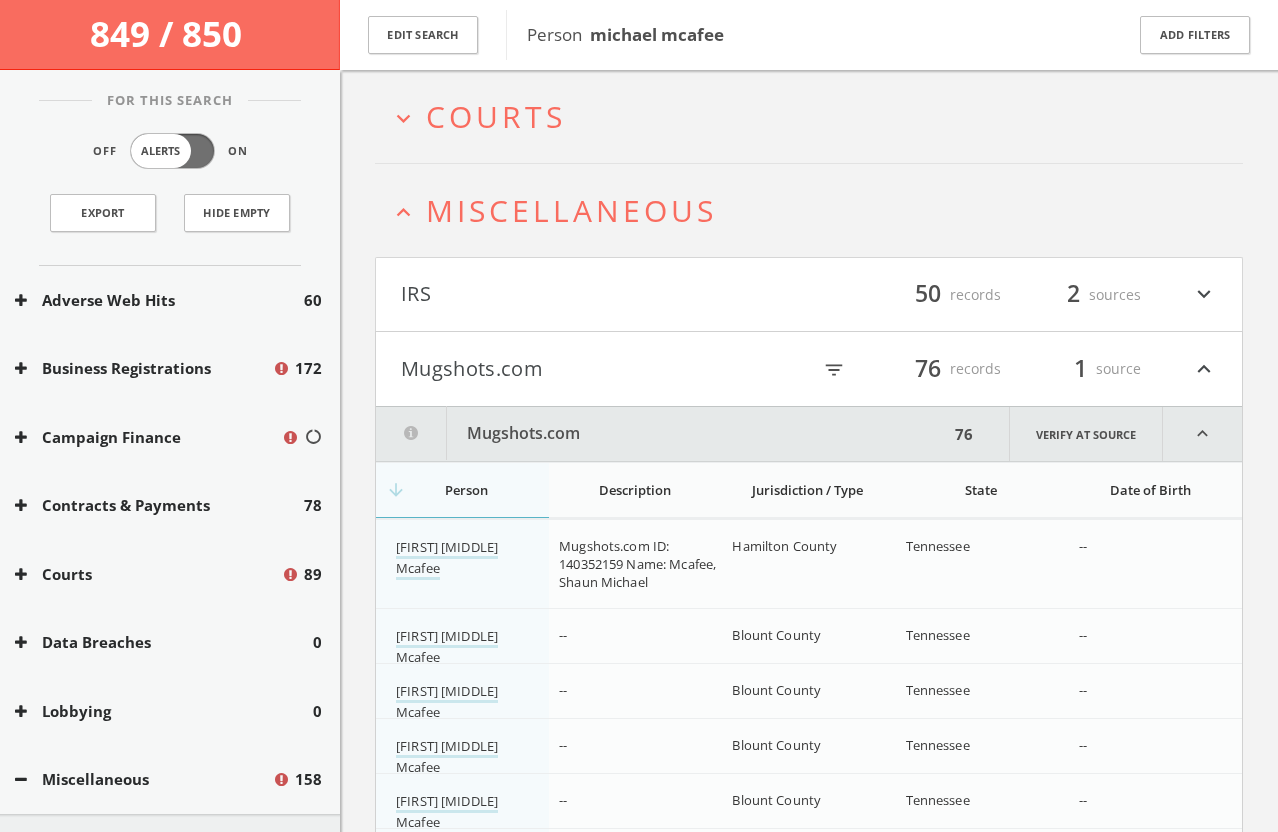 click on "Mugshots.com" at bounding box center [605, 369] 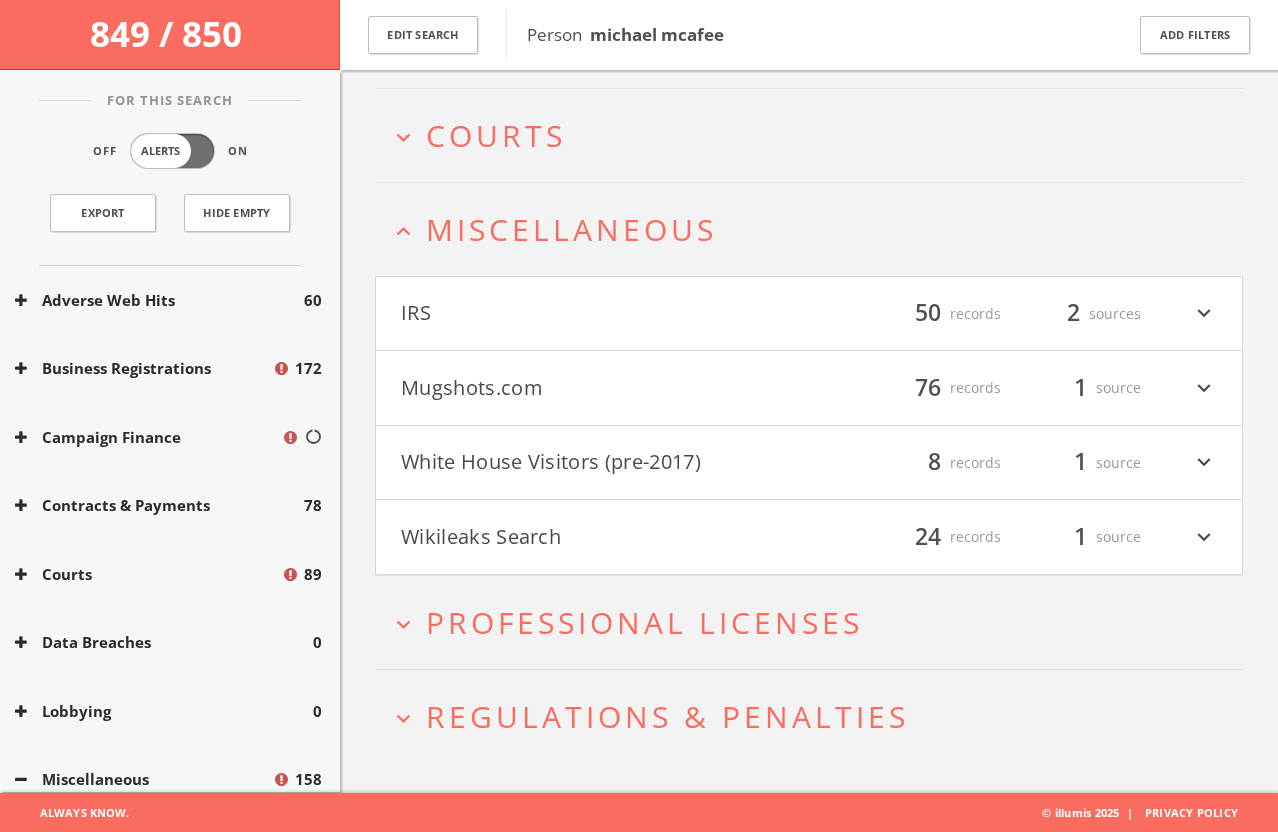 click on "IRS" at bounding box center [605, 314] 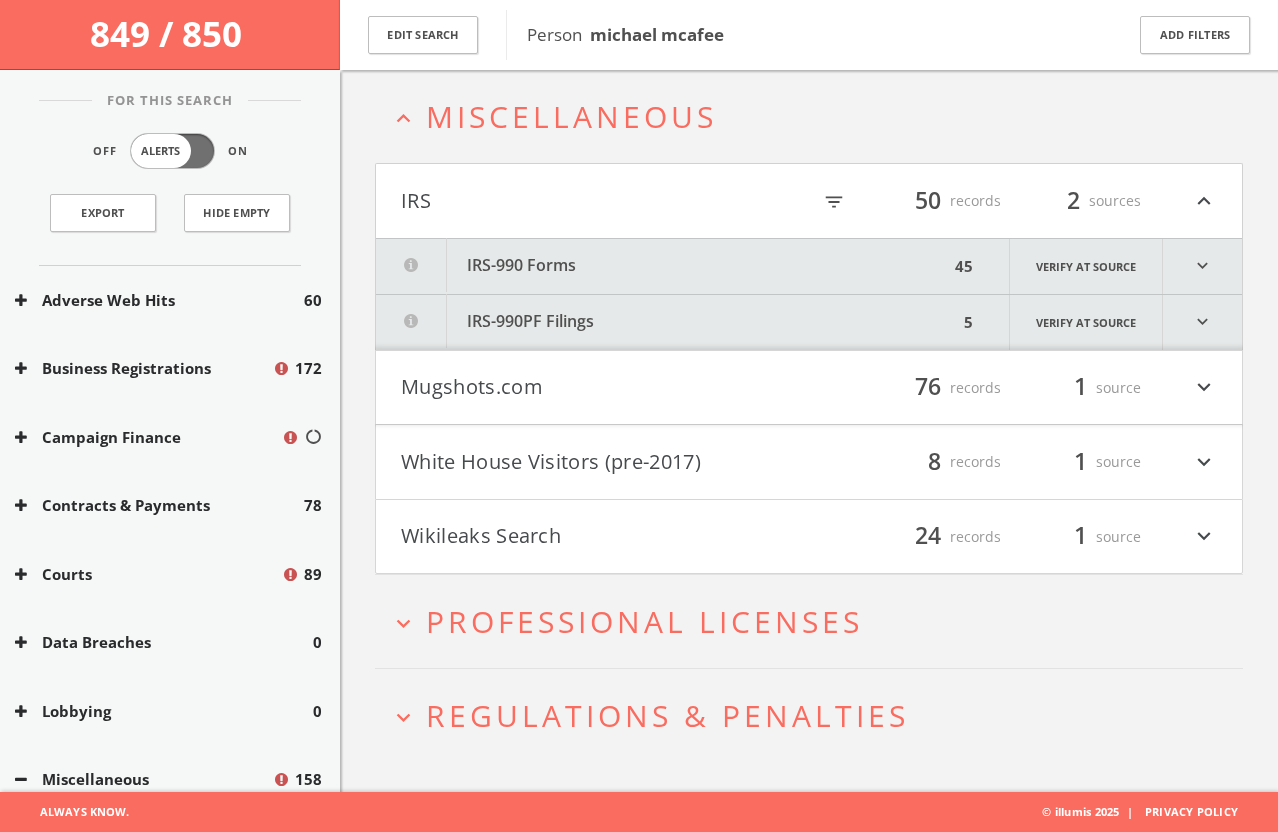 click on "IRS-990 Forms" at bounding box center (662, 266) 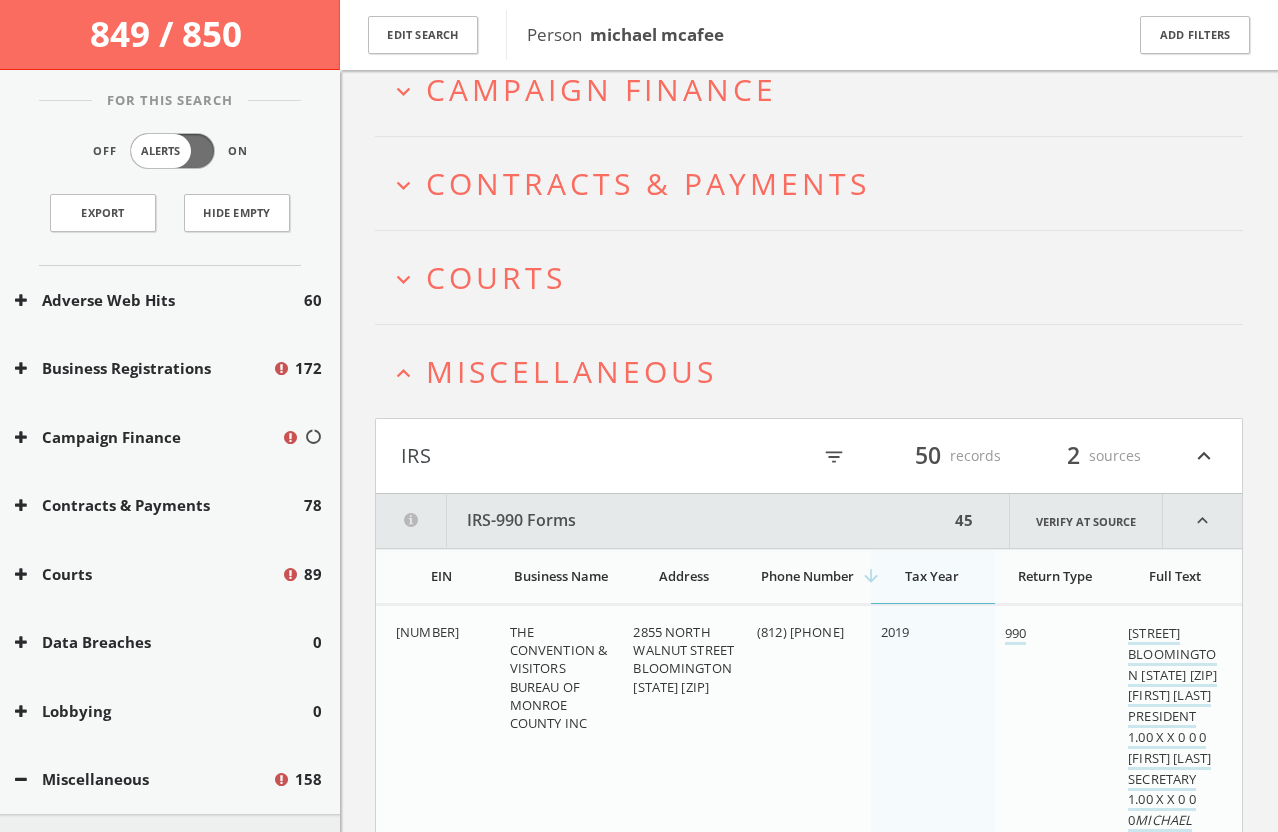 scroll, scrollTop: 297, scrollLeft: 0, axis: vertical 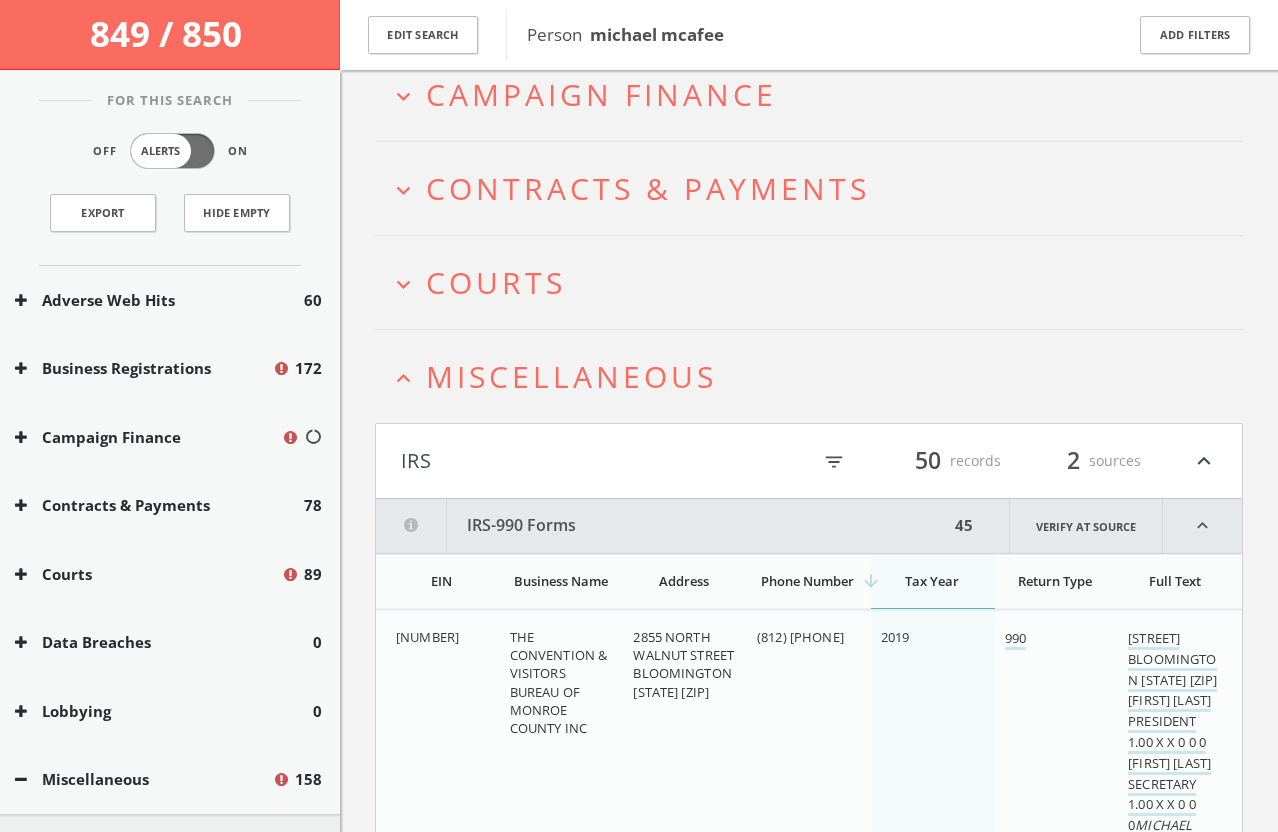 click on "IRS filter_list 50 records 2 sources expand_less" at bounding box center [809, 461] 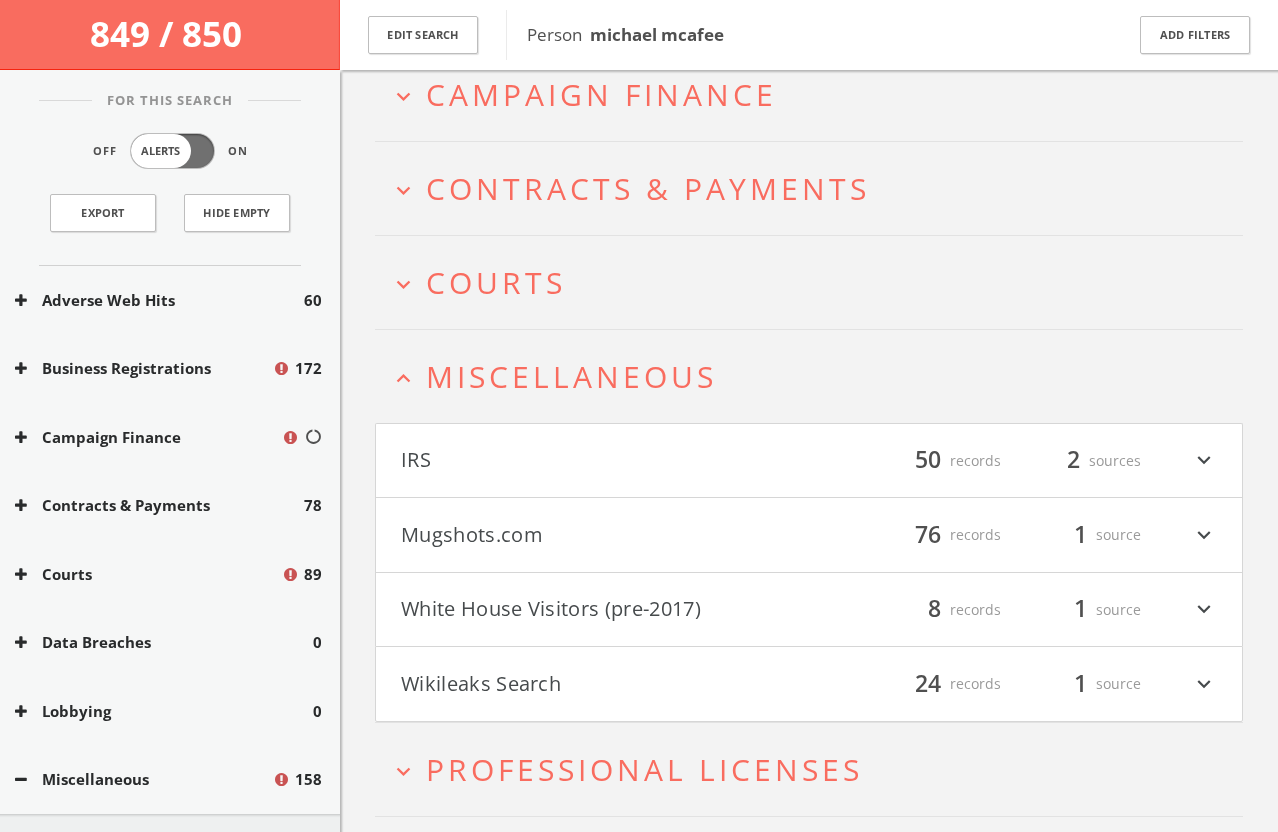 click on "Wikileaks Search" at bounding box center (605, 684) 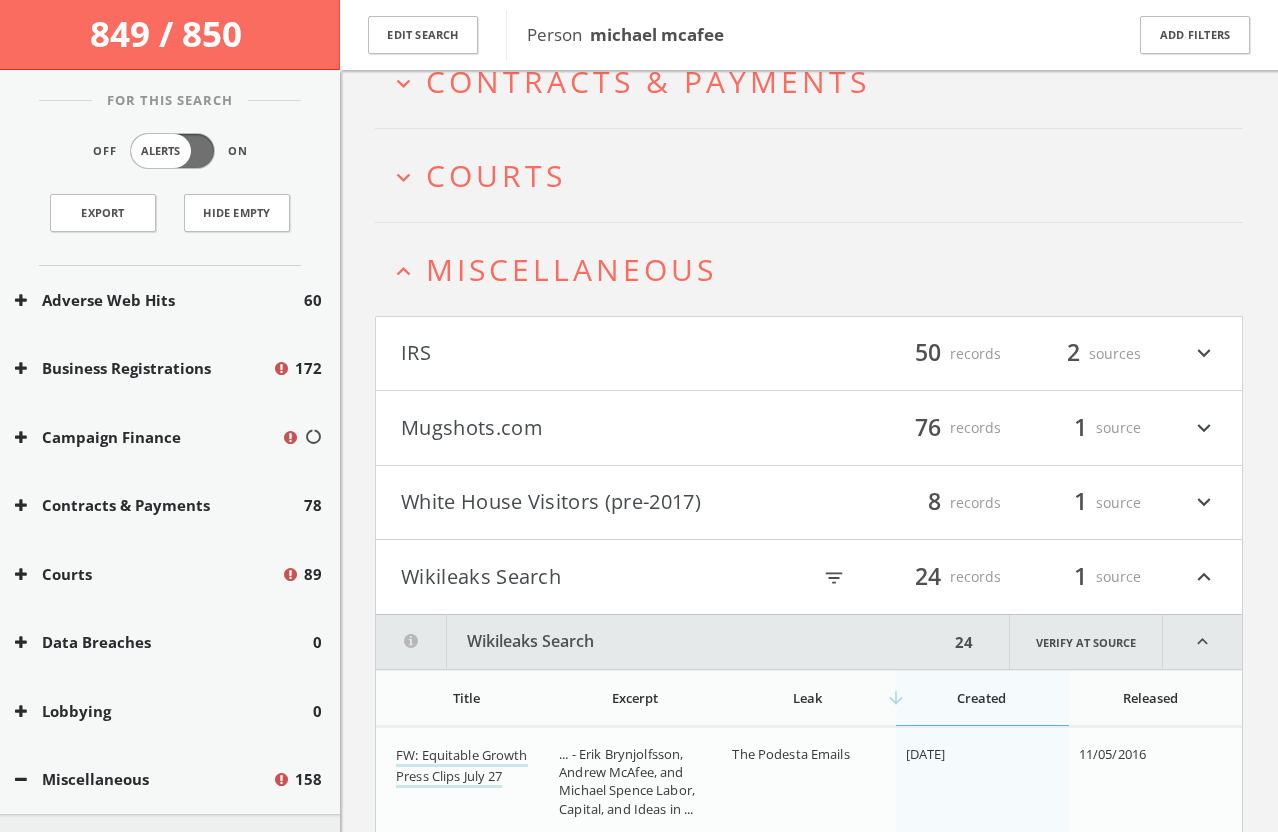 scroll, scrollTop: 431, scrollLeft: 0, axis: vertical 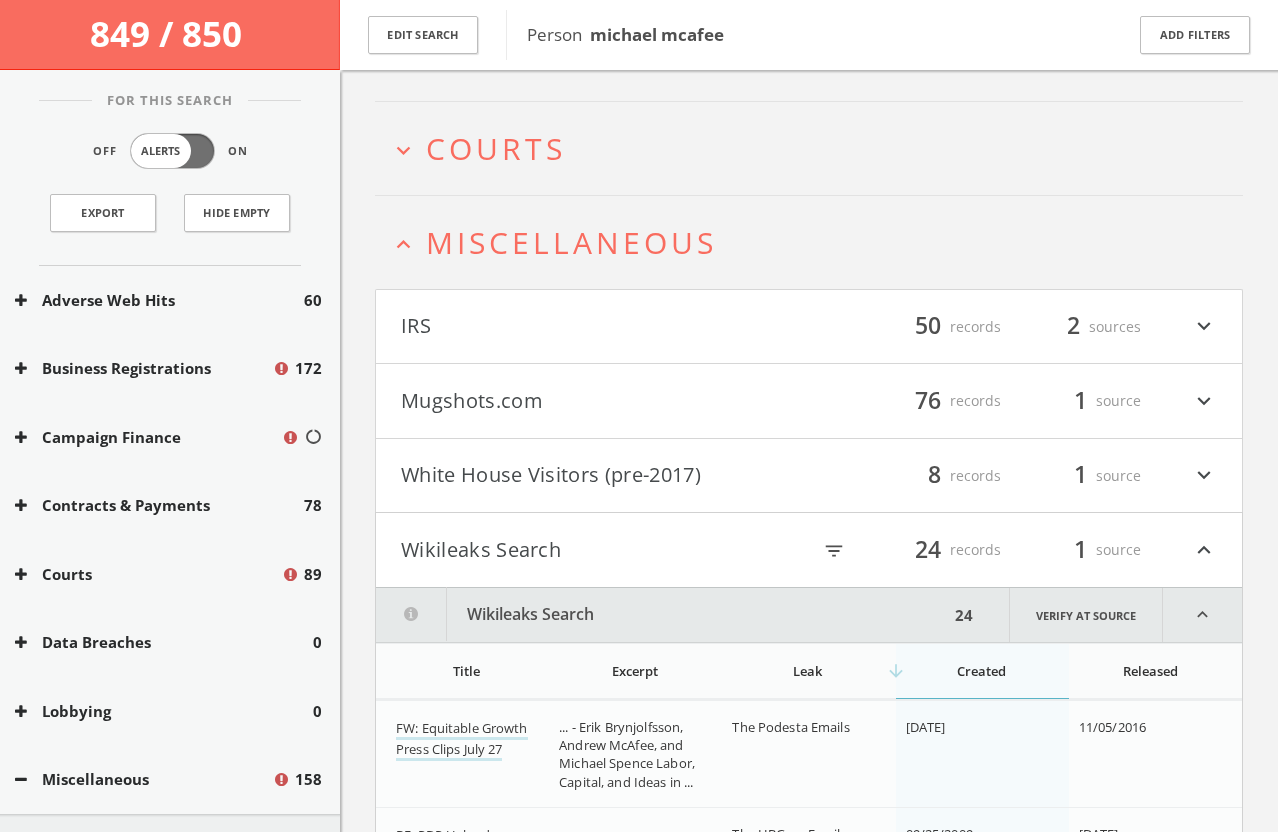 click on "Miscellaneous" at bounding box center [571, 242] 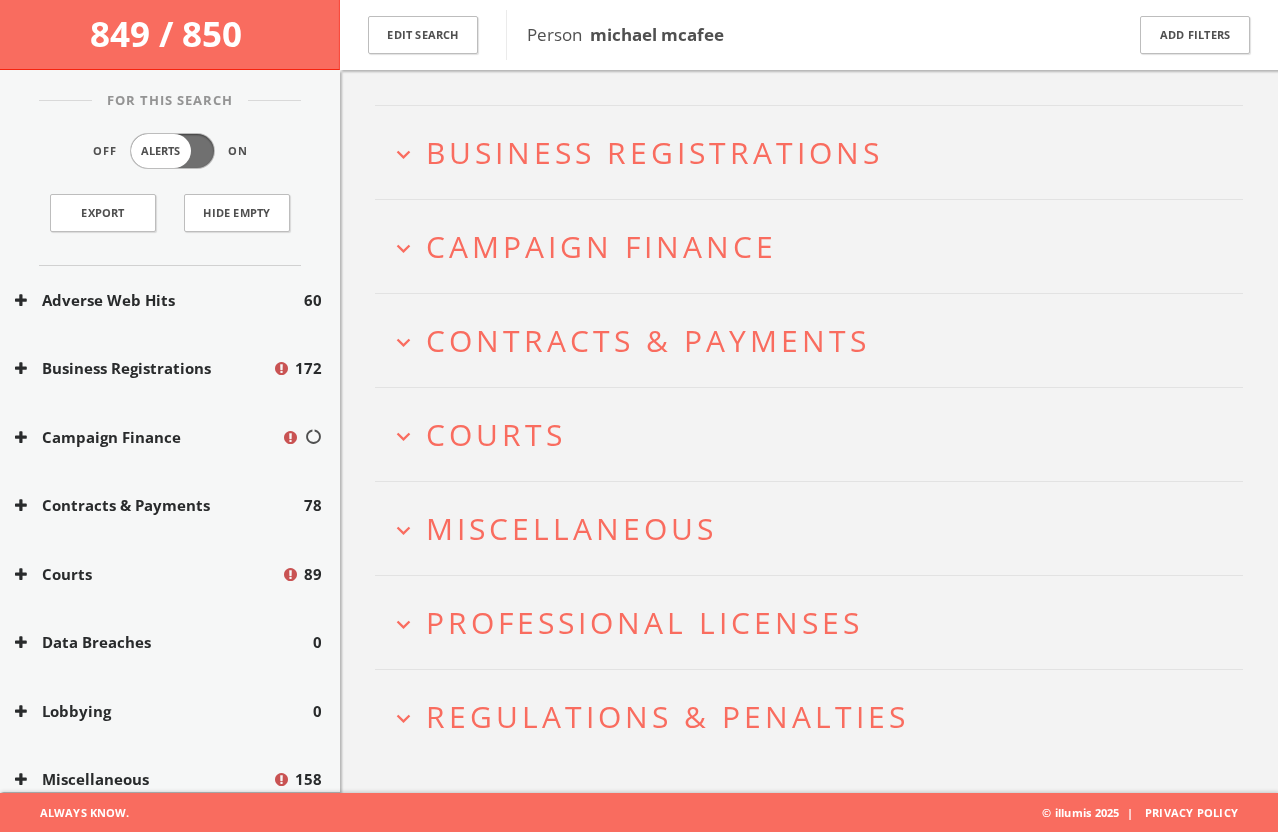 click on "expand_more Courts" at bounding box center (816, 434) 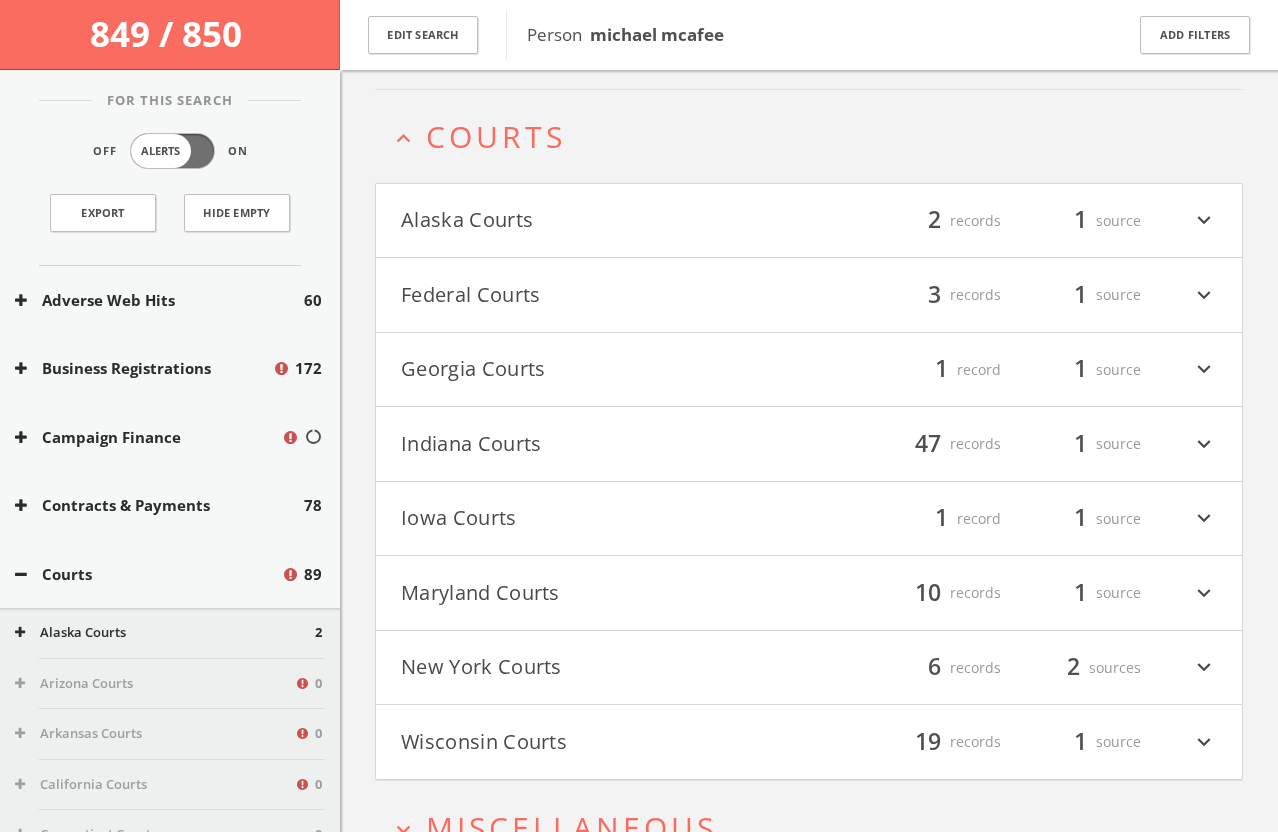 scroll, scrollTop: 462, scrollLeft: 0, axis: vertical 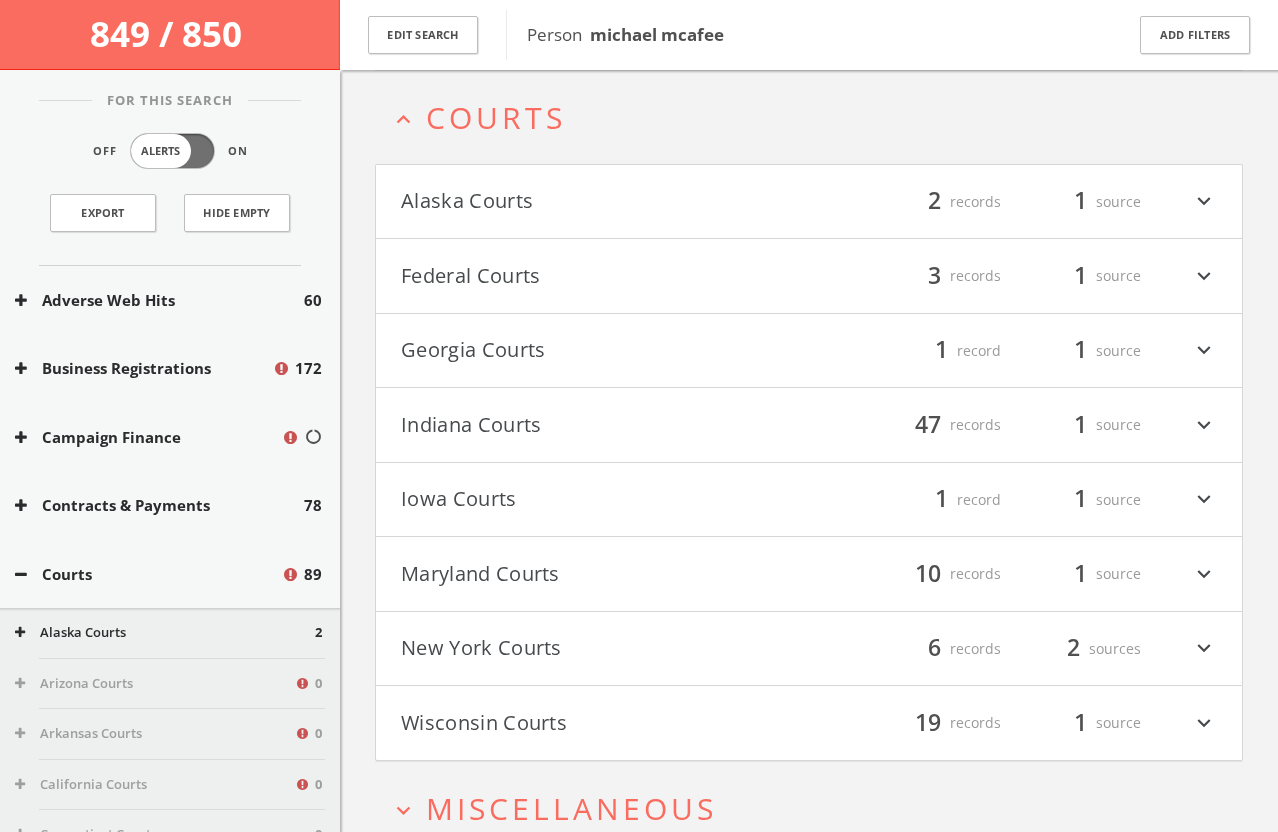 click on "Federal Courts" at bounding box center (605, 276) 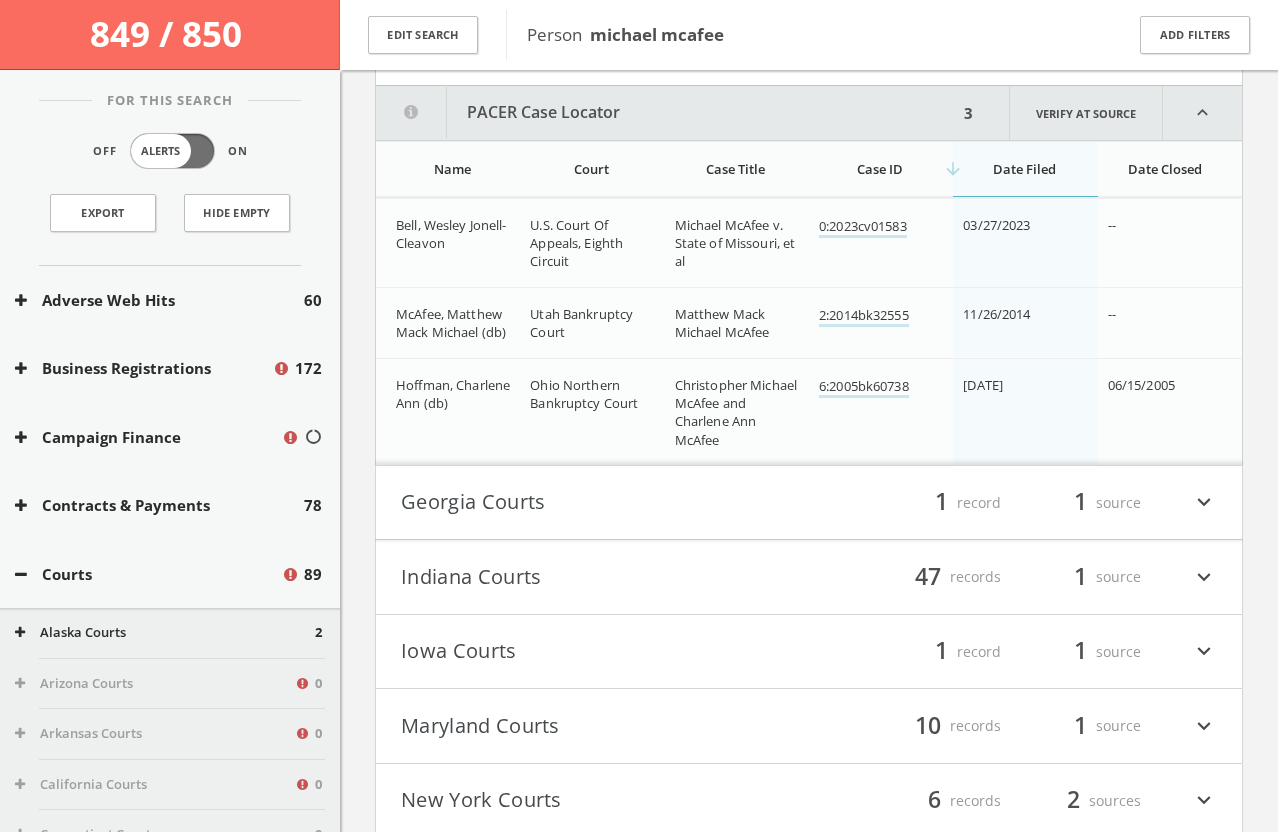 scroll, scrollTop: 705, scrollLeft: 0, axis: vertical 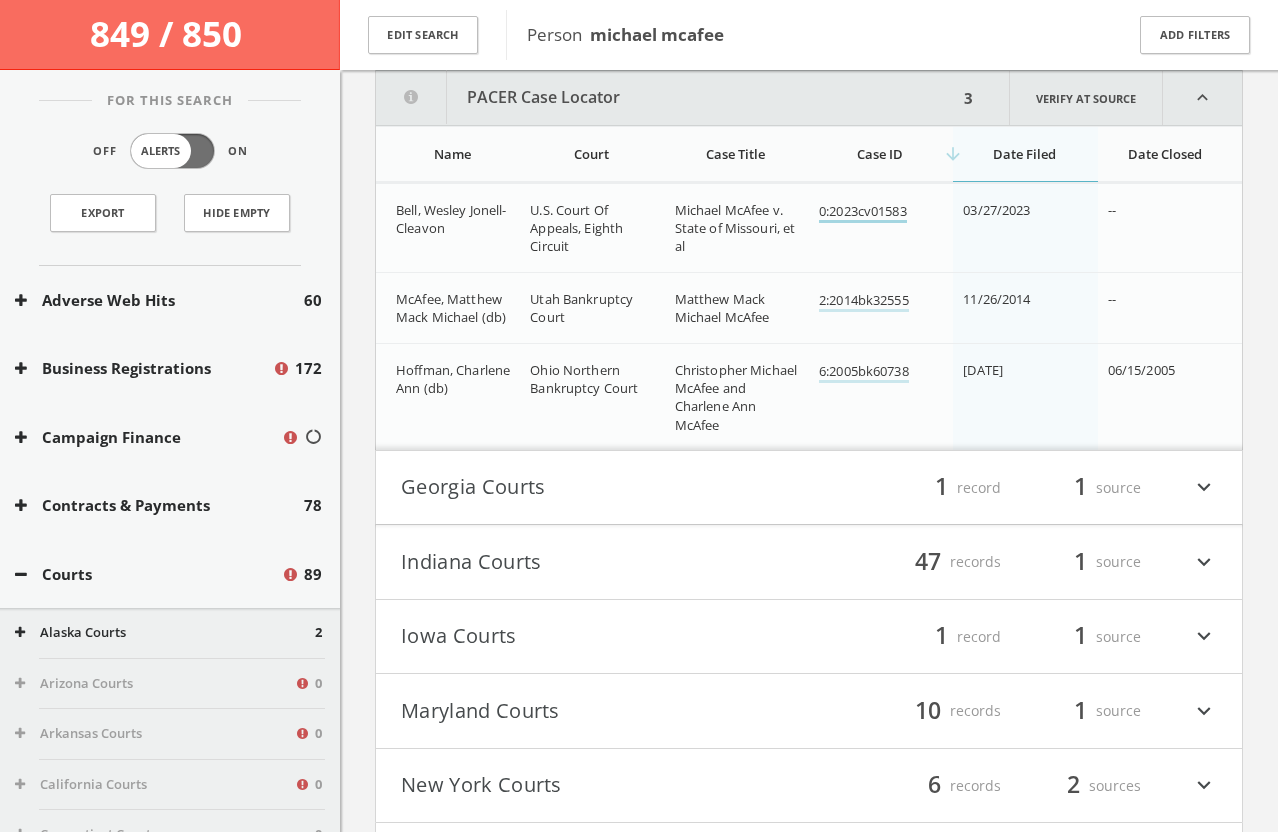 click on "0:2023cv01583" at bounding box center (863, 212) 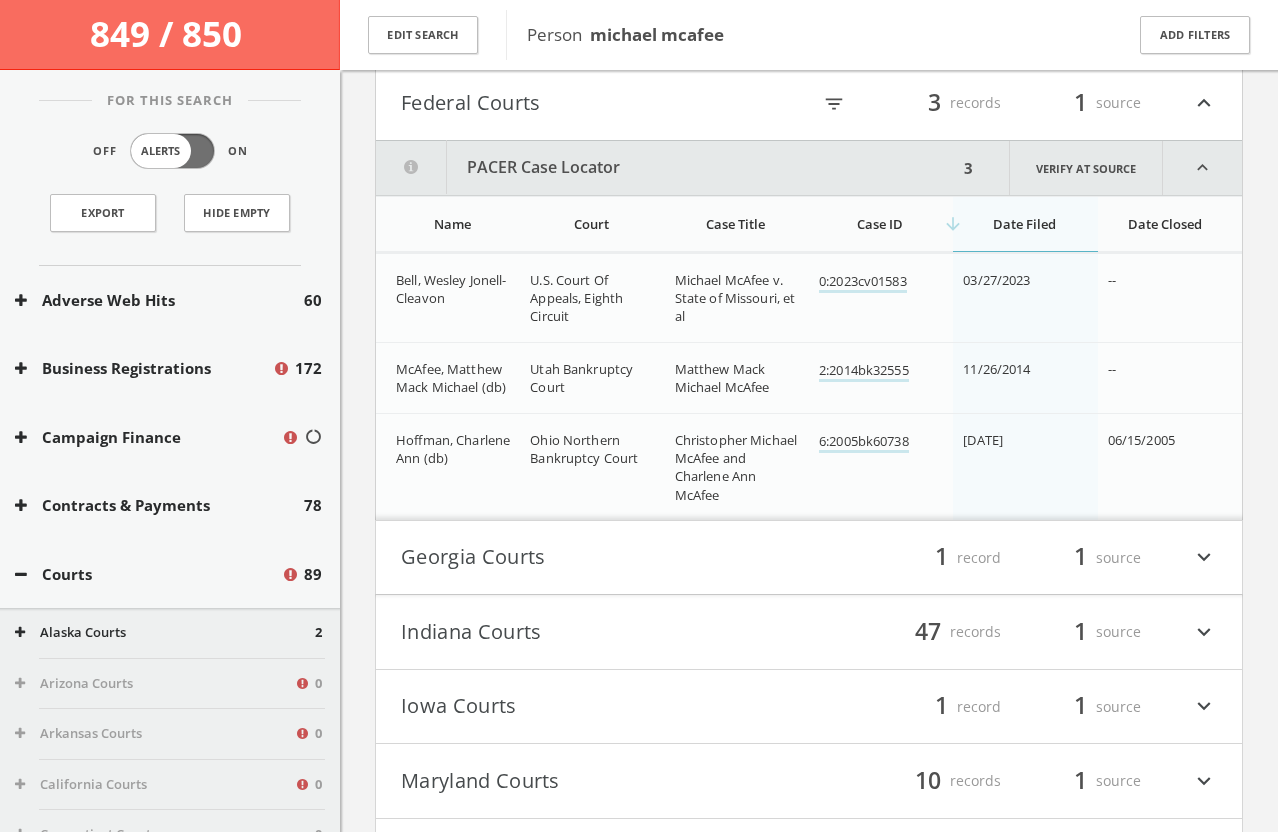 scroll, scrollTop: 627, scrollLeft: 0, axis: vertical 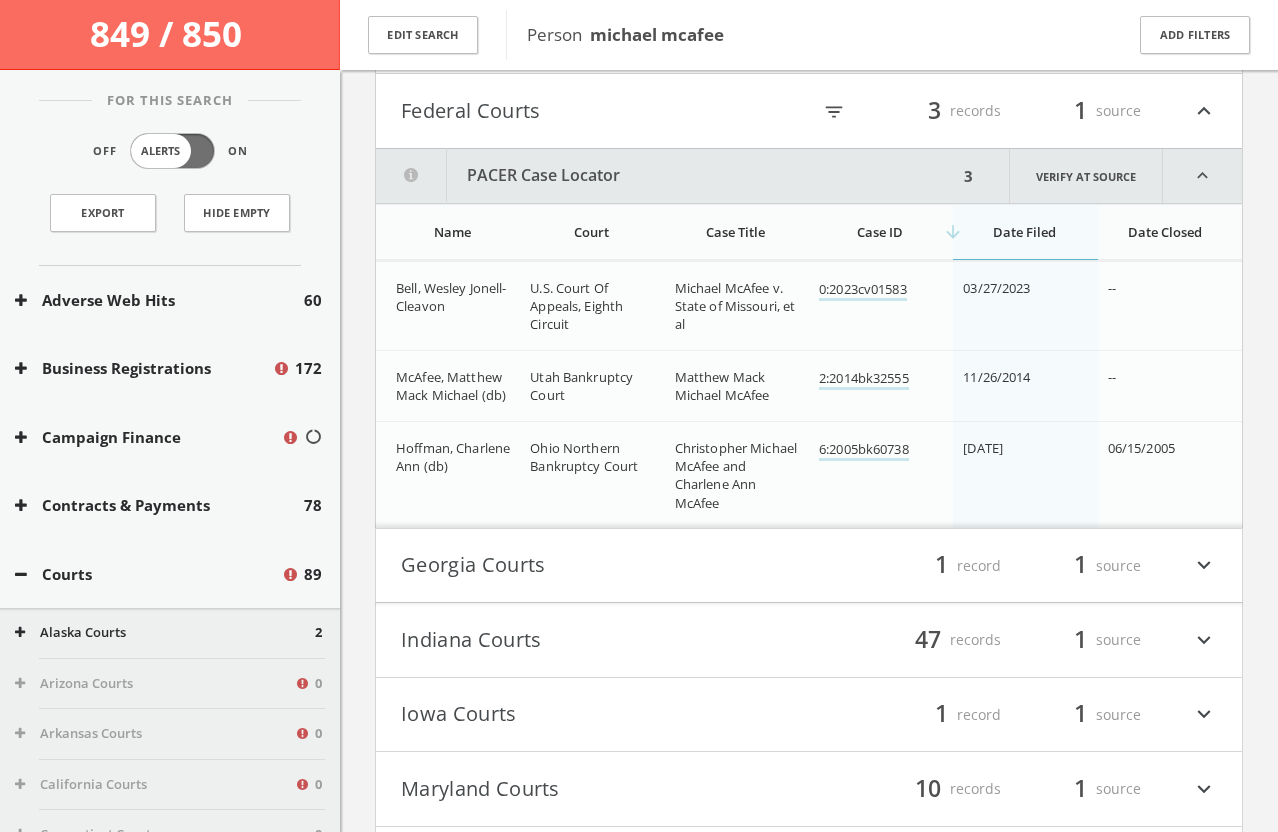 click on "Federal Courts" at bounding box center [605, 111] 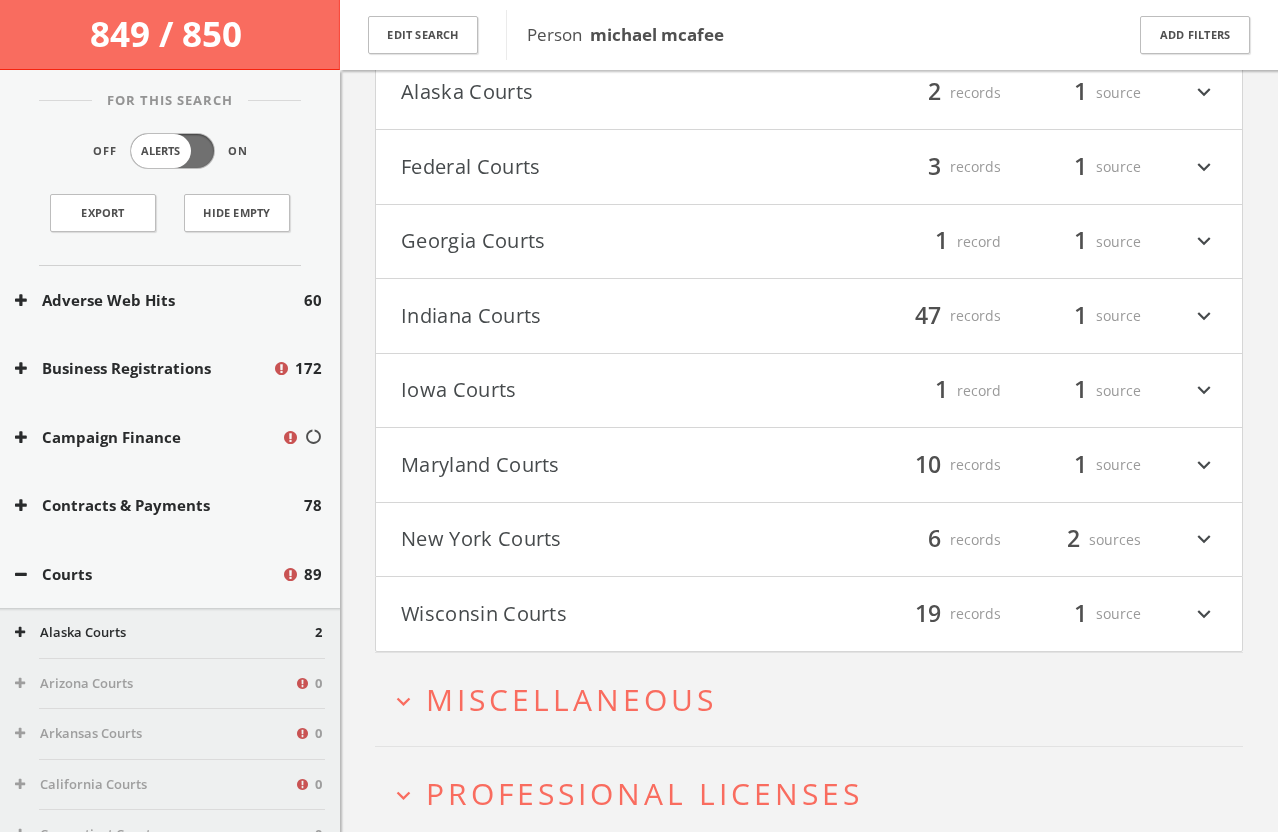 scroll, scrollTop: 568, scrollLeft: 0, axis: vertical 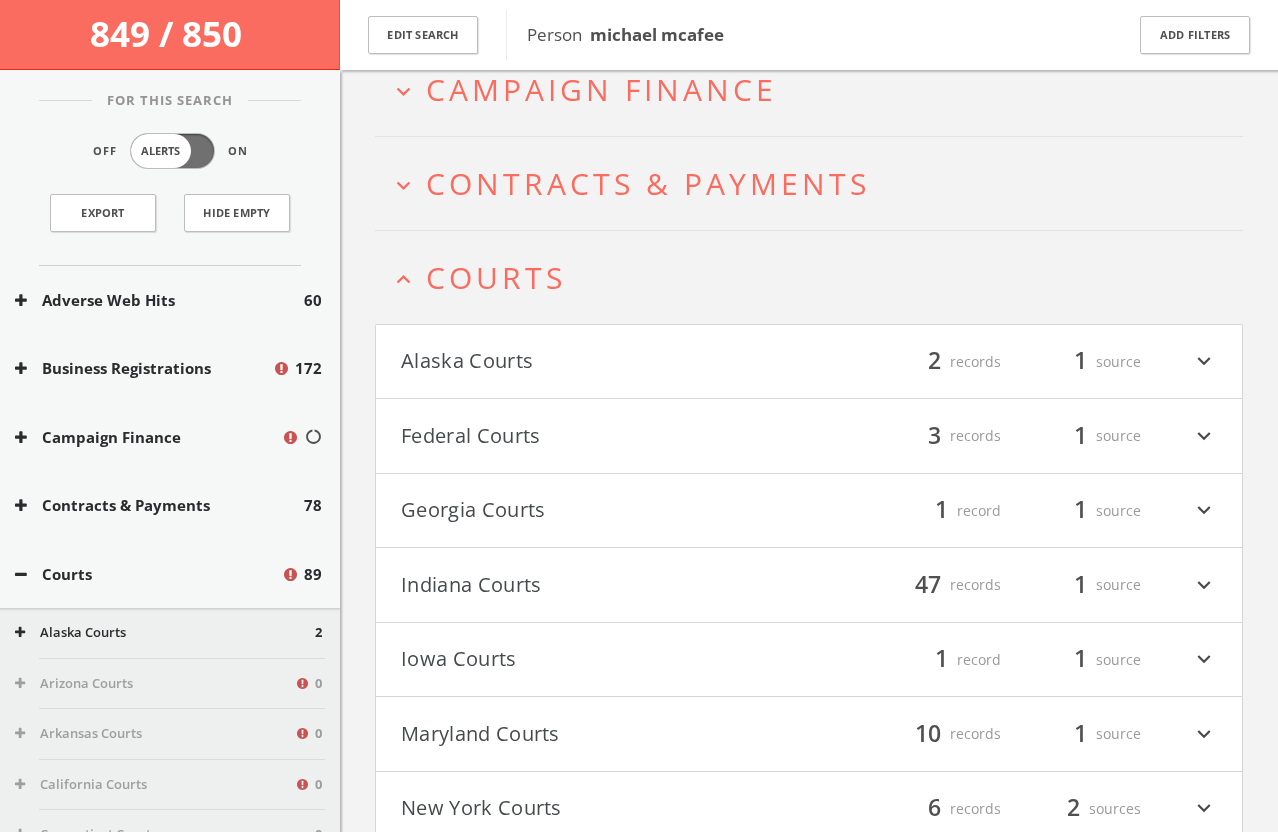 click on "Courts" at bounding box center [496, 277] 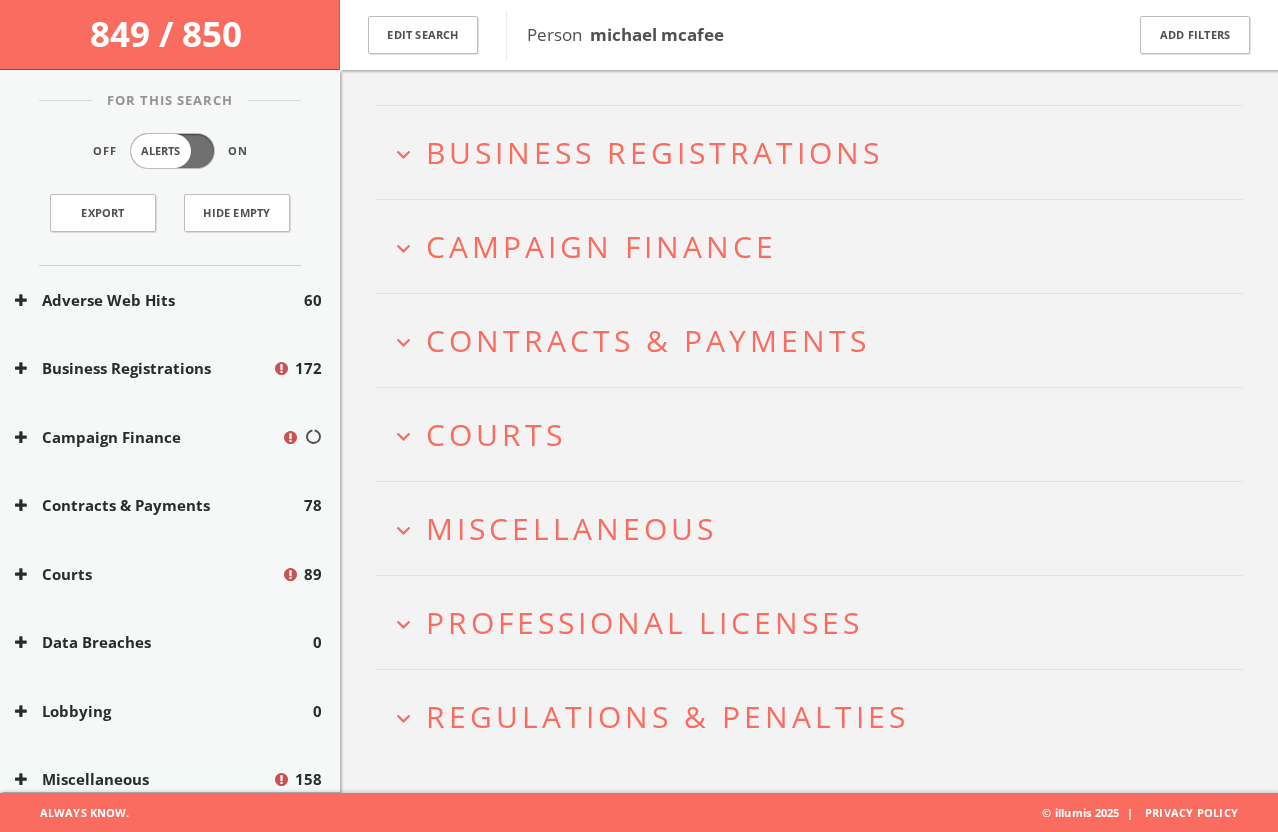 click on "expand_more Campaign Finance" at bounding box center [809, 246] 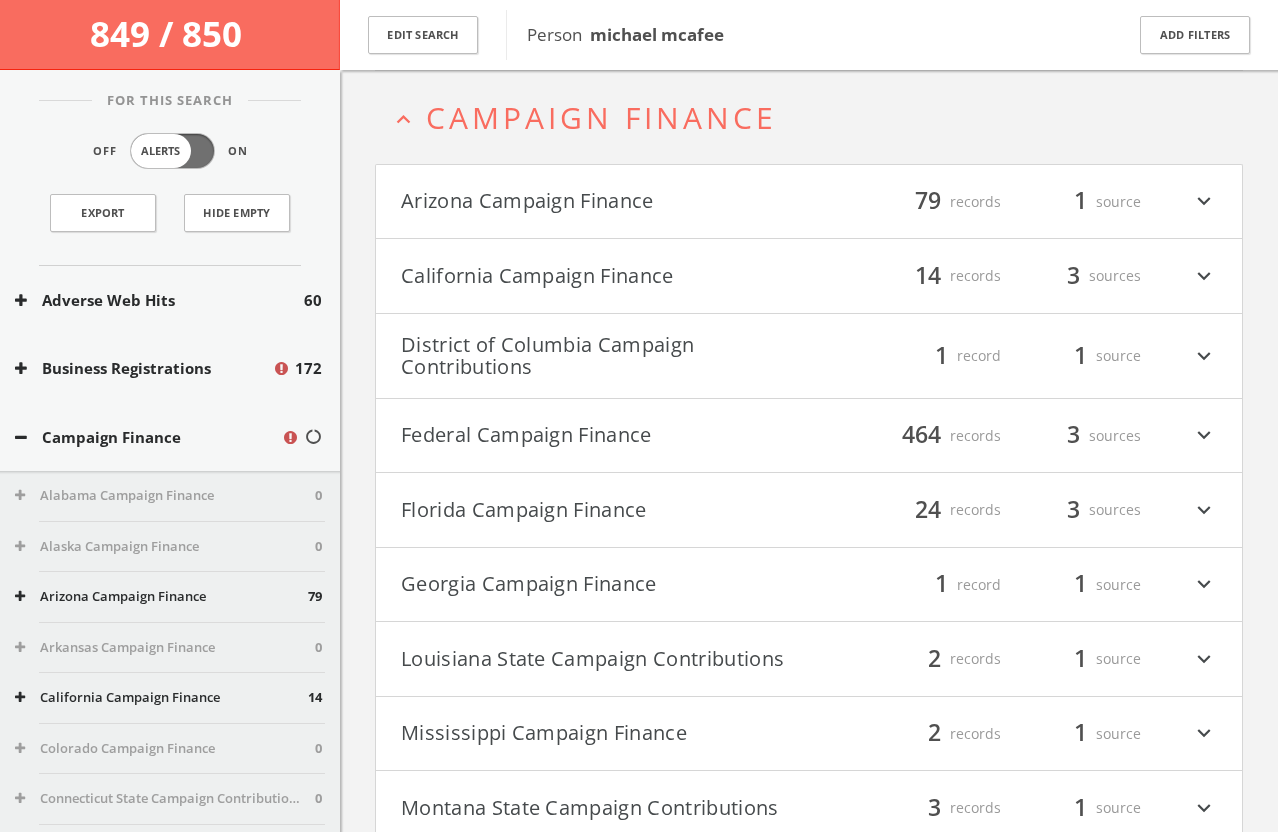 click on "expand_less Campaign Finance" at bounding box center [809, 117] 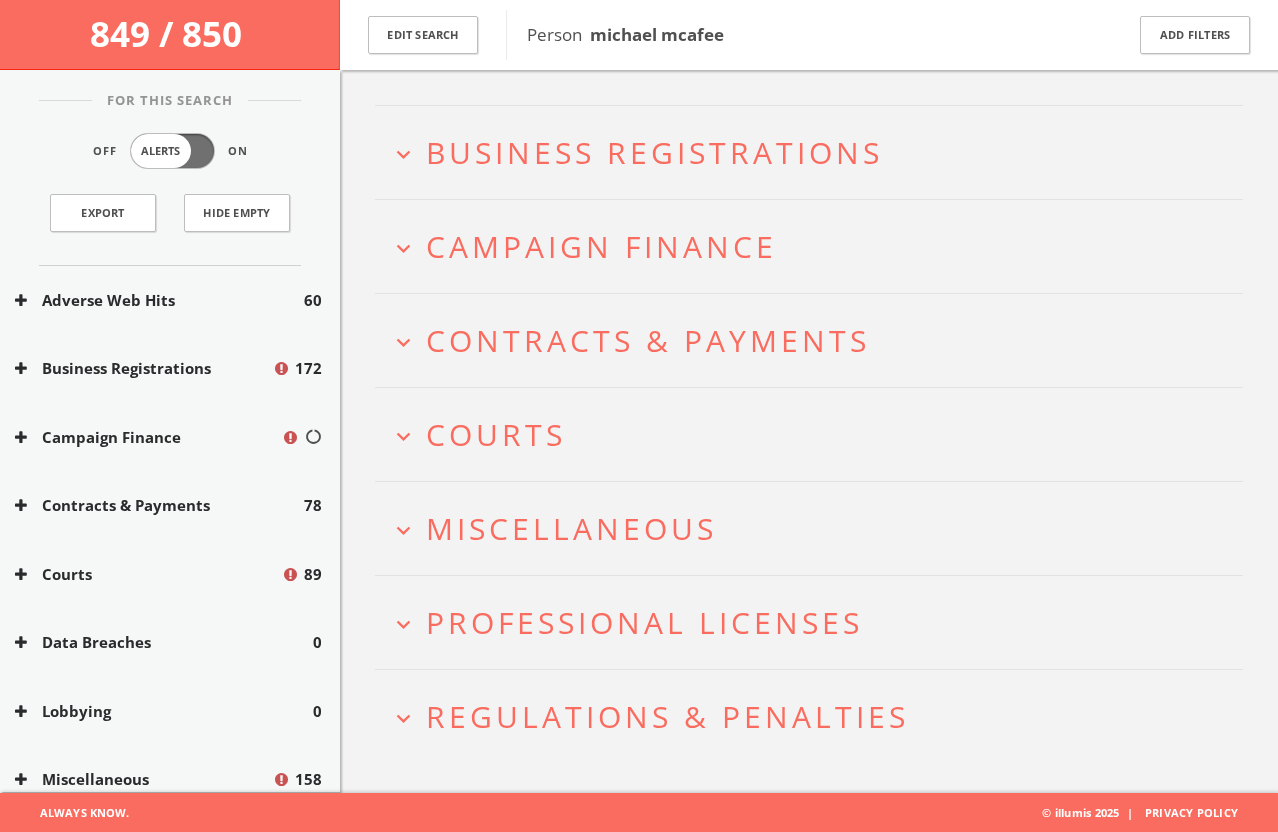 click on "Campaign Finance" at bounding box center (601, 246) 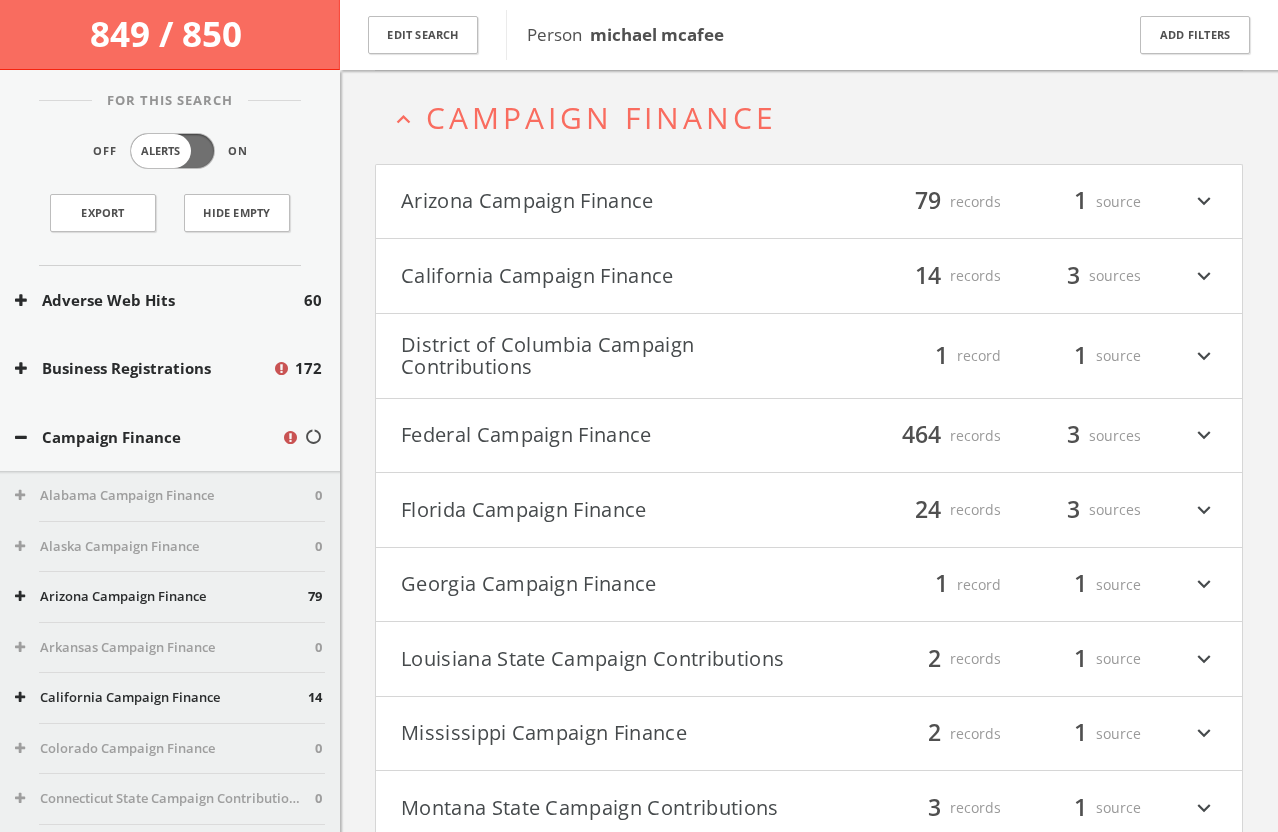 click on "California Campaign Finance" at bounding box center (605, 276) 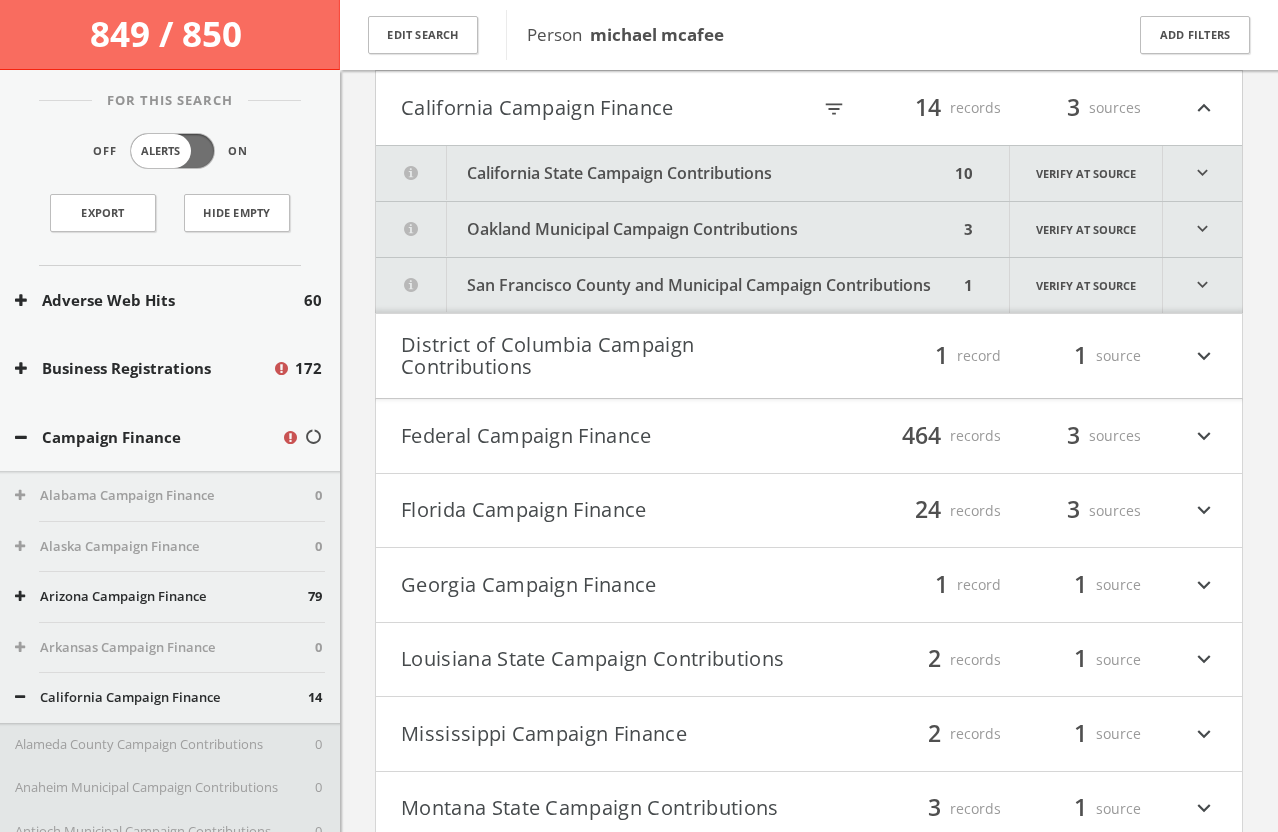 click on "Oakland Municipal Campaign Contributions" at bounding box center (667, 229) 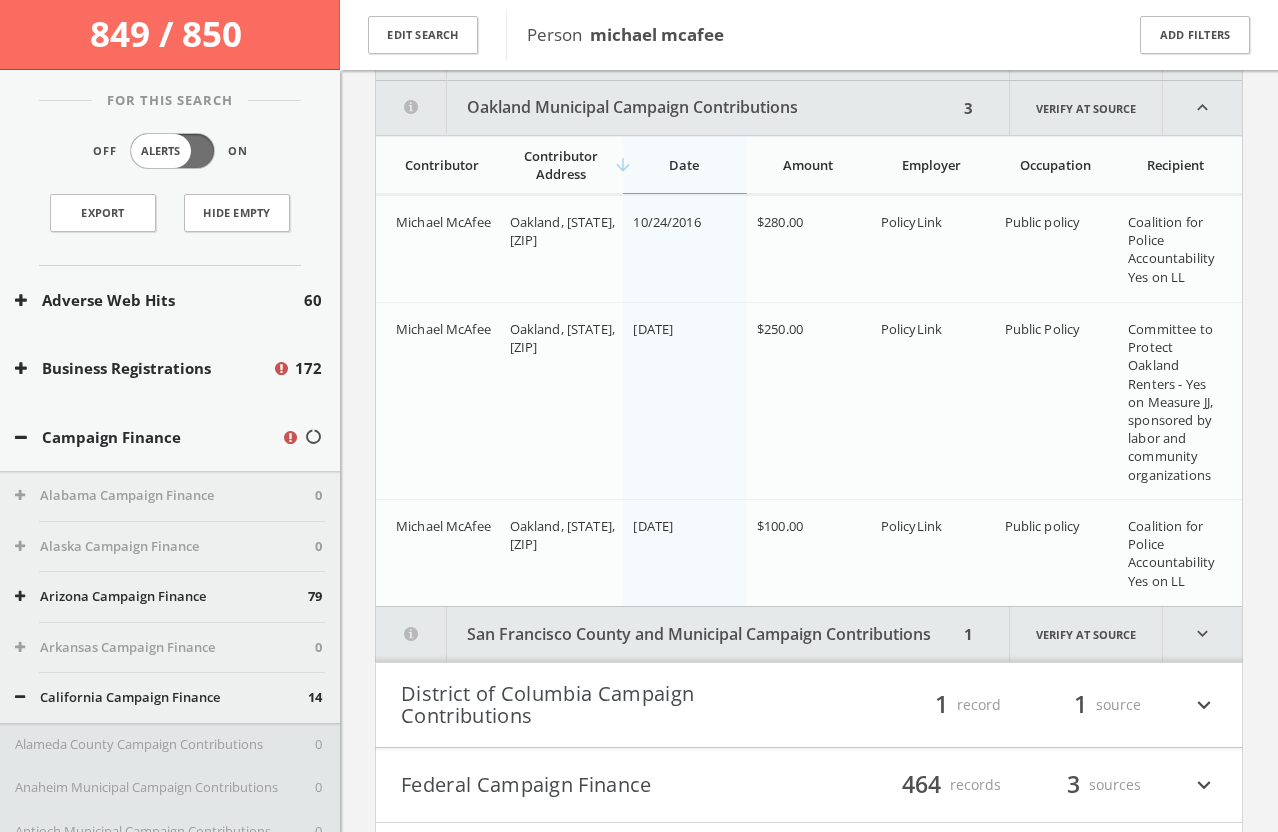 scroll, scrollTop: 553, scrollLeft: 0, axis: vertical 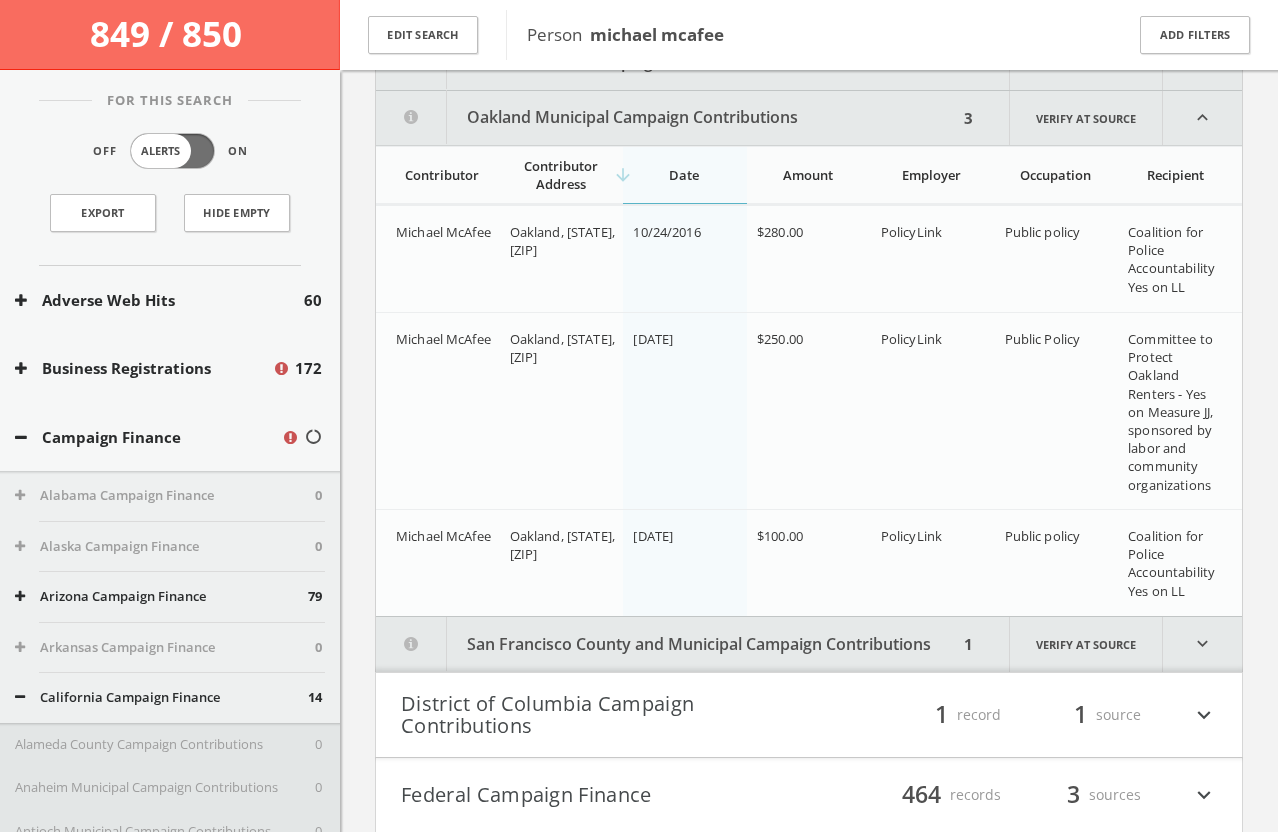 click on "Oakland Municipal Campaign Contributions" at bounding box center (667, 118) 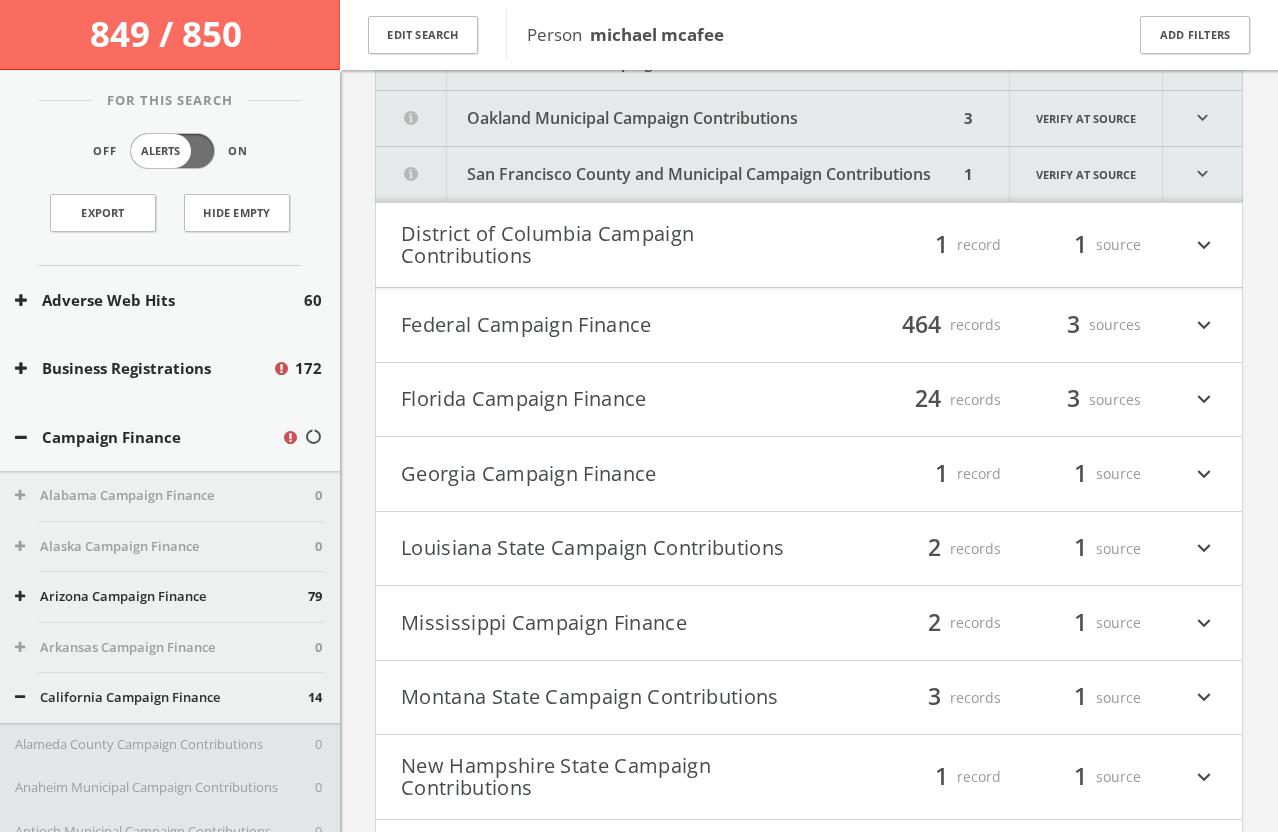 click on "San Francisco County and Municipal Campaign Contributions" at bounding box center (667, 174) 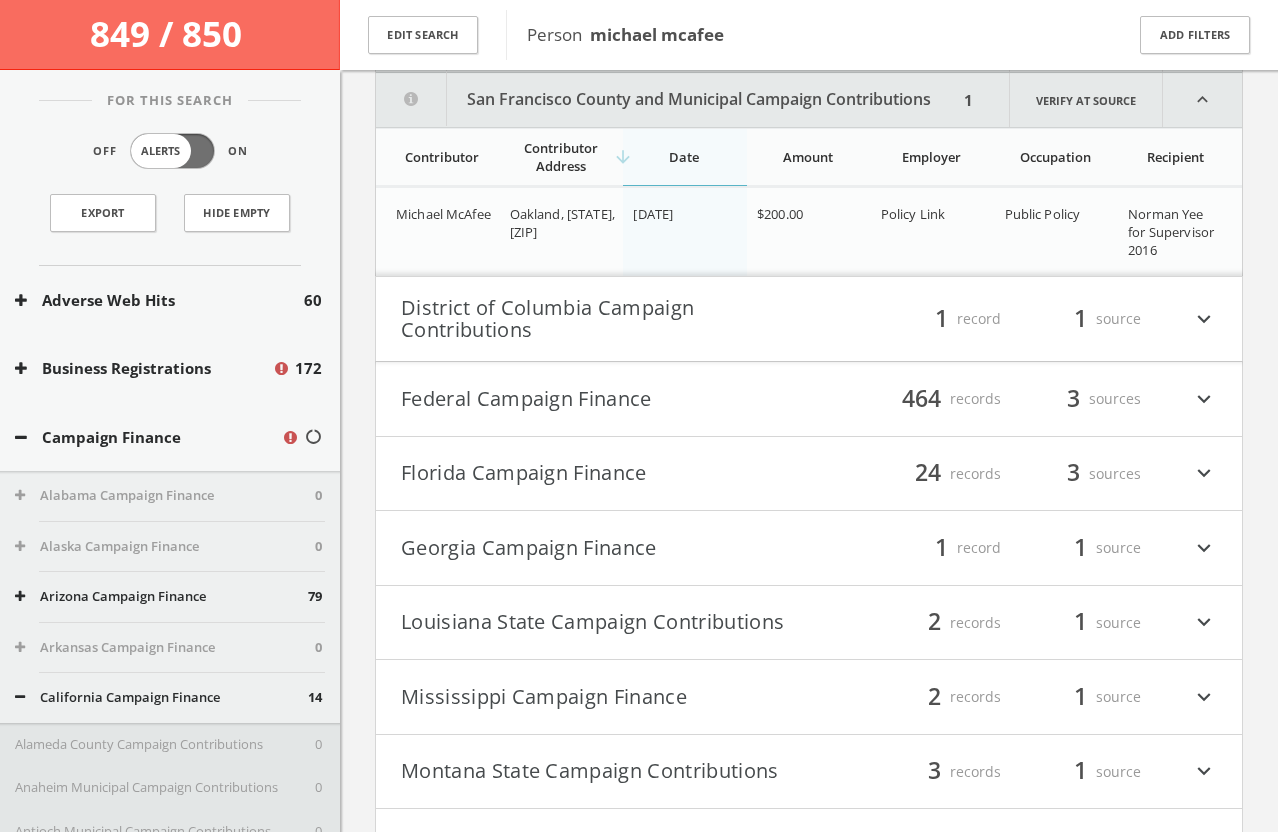 scroll, scrollTop: 629, scrollLeft: 0, axis: vertical 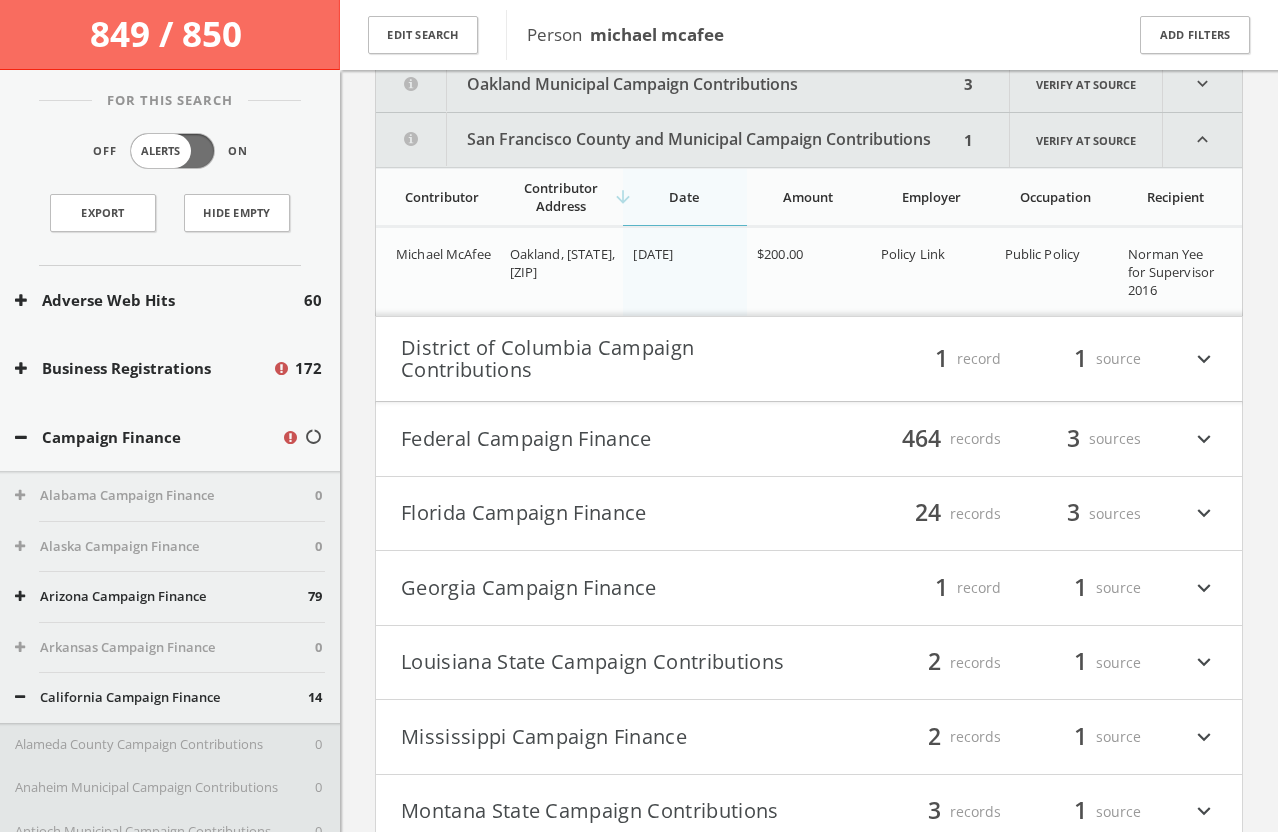 click on "San Francisco County and Municipal Campaign Contributions" at bounding box center (667, 140) 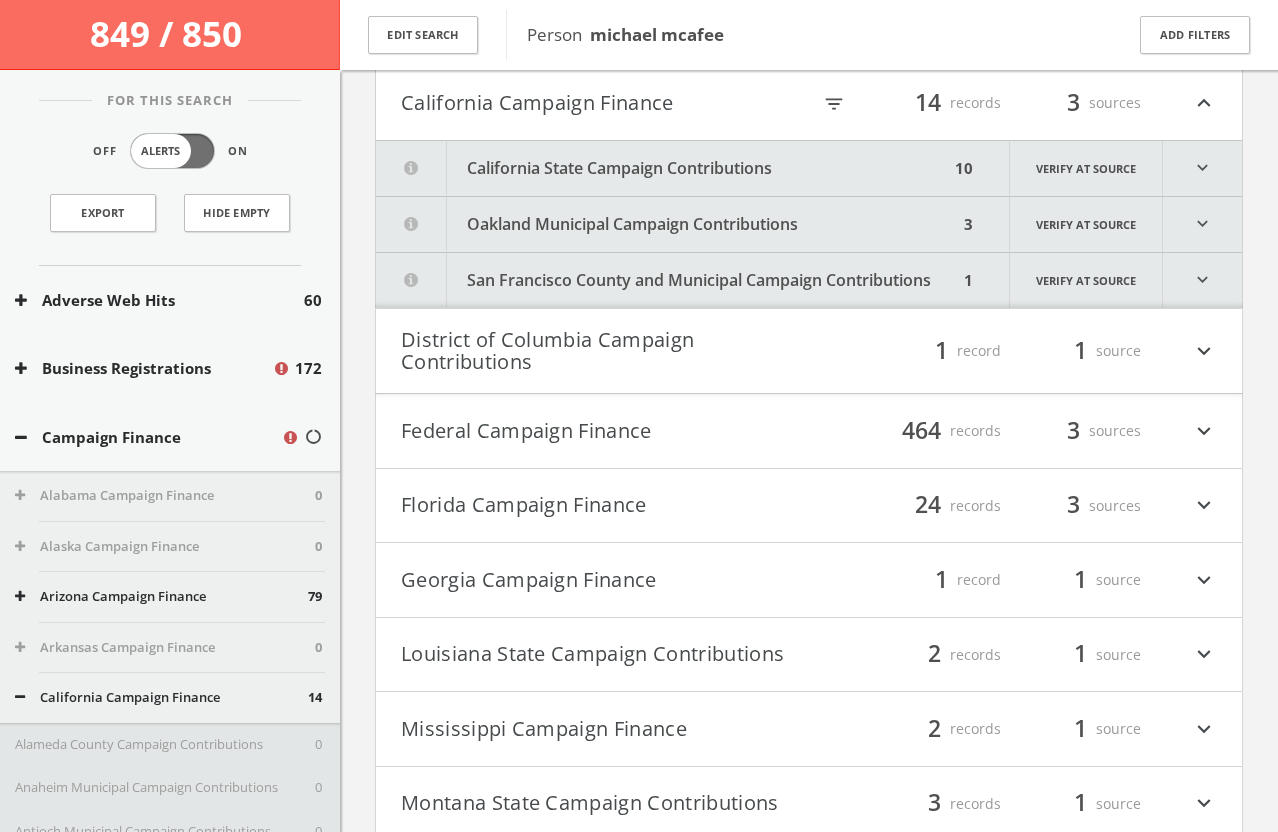 click on "California State Campaign Contributions" at bounding box center (662, 168) 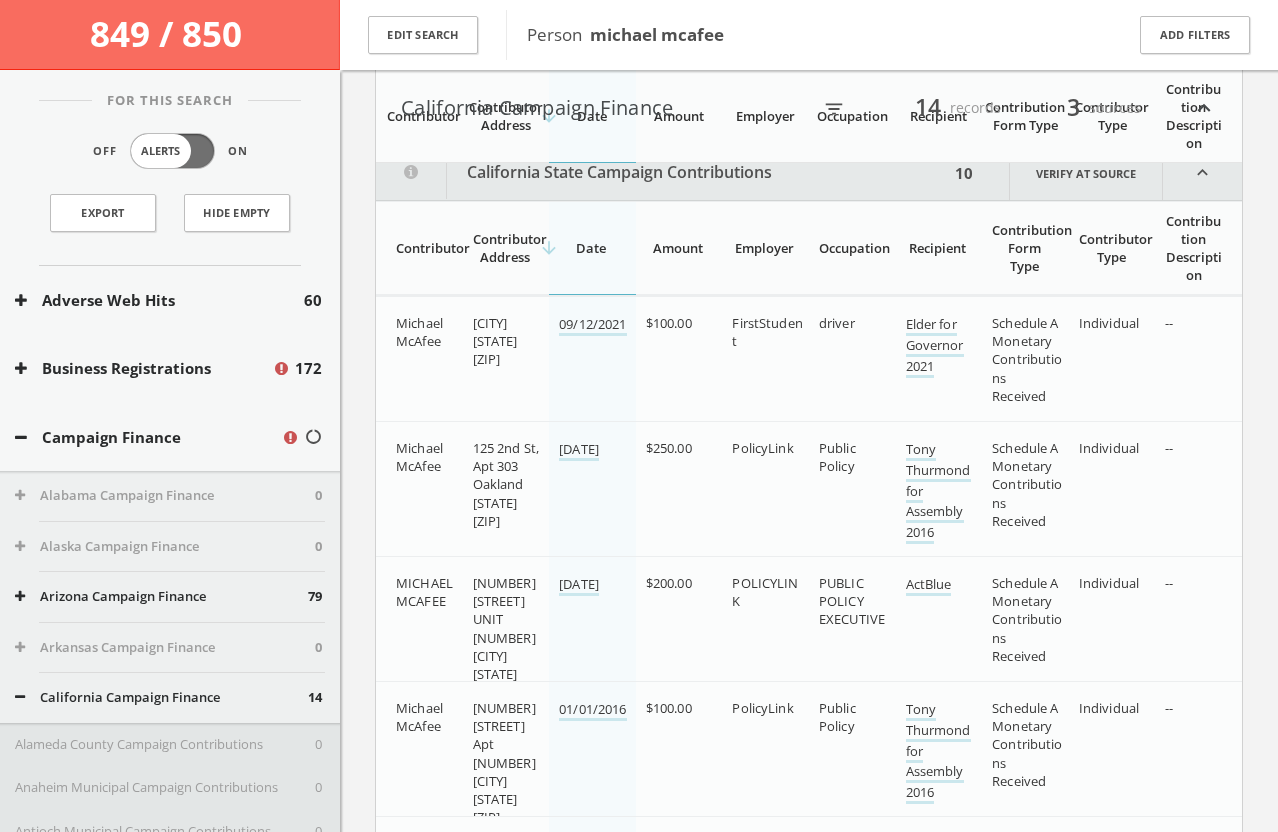 scroll, scrollTop: 404, scrollLeft: 0, axis: vertical 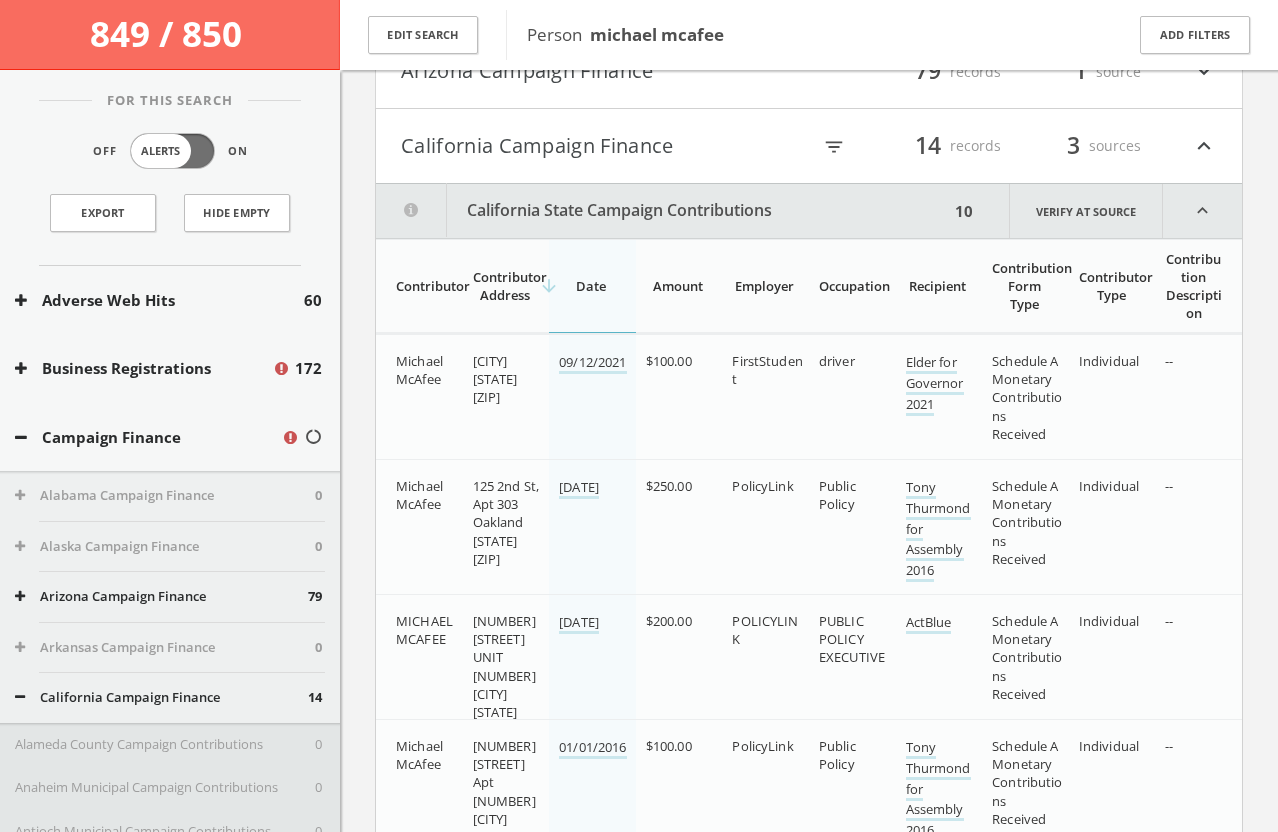 click on "California Campaign Finance" at bounding box center [605, 146] 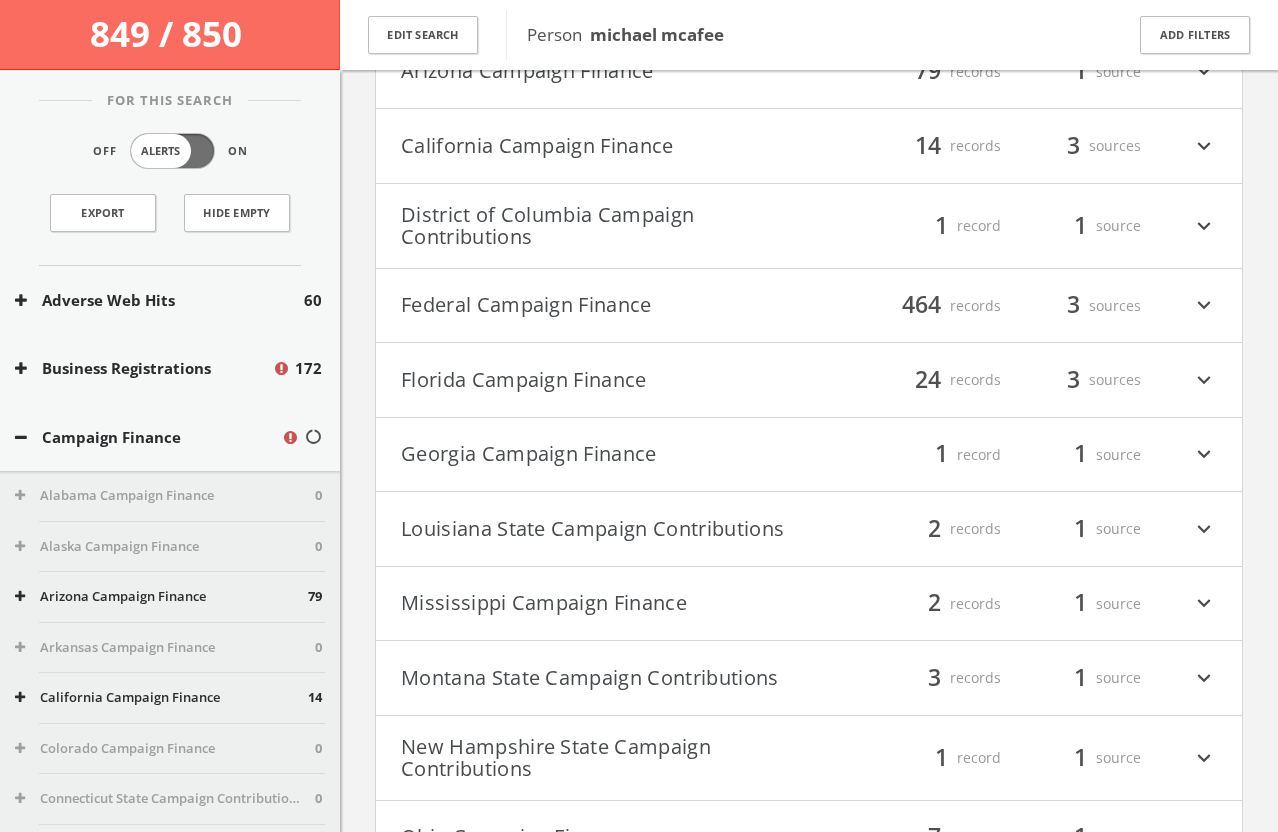 click on "Federal Campaign Finance" at bounding box center (605, 306) 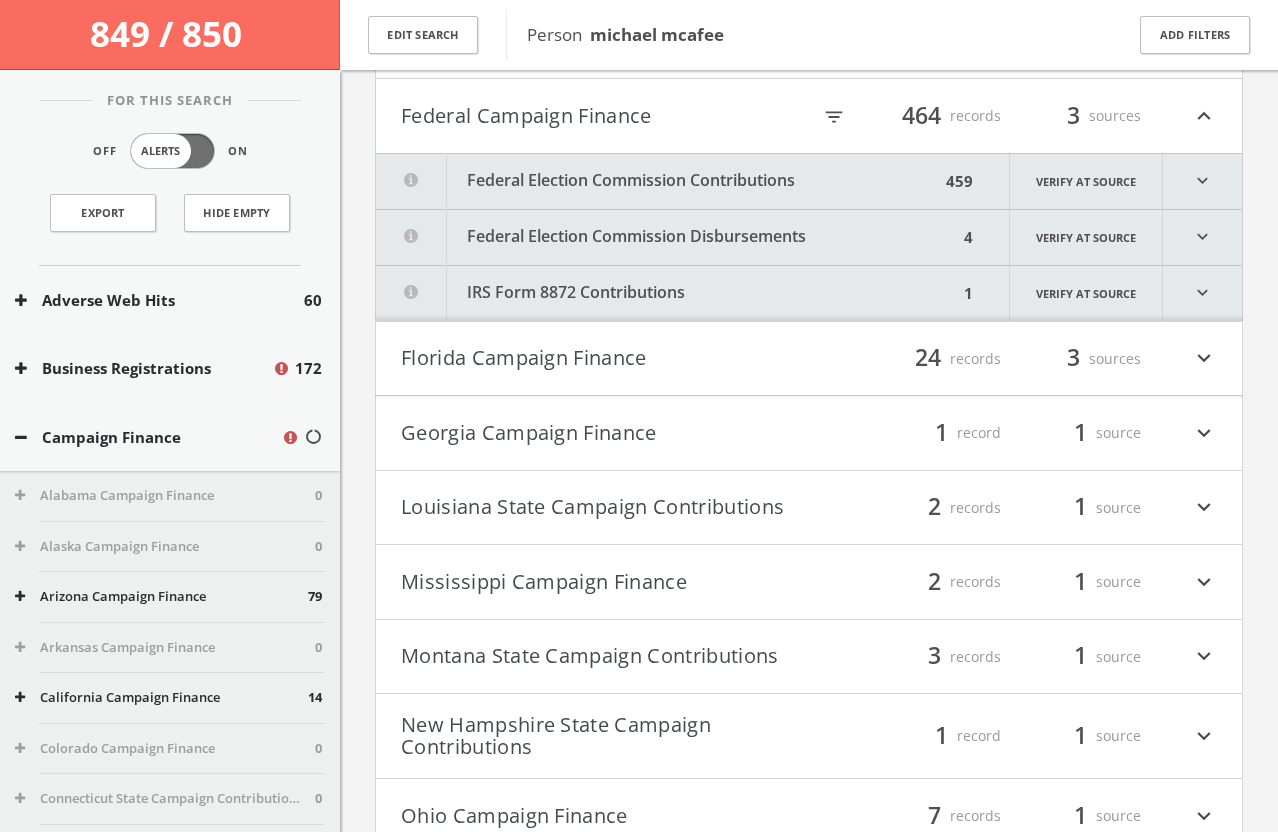 scroll, scrollTop: 601, scrollLeft: 0, axis: vertical 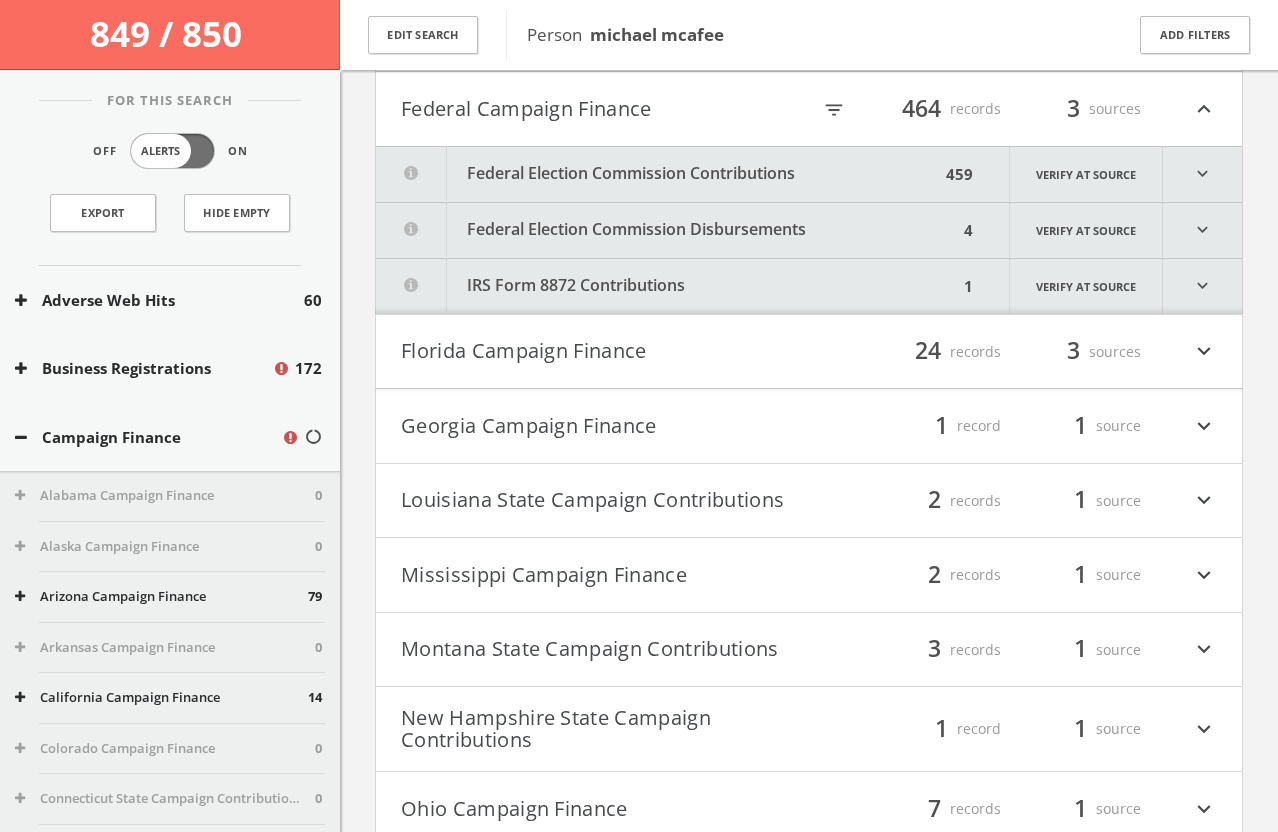 click on "Federal Election Commission Disbursements" at bounding box center [667, 230] 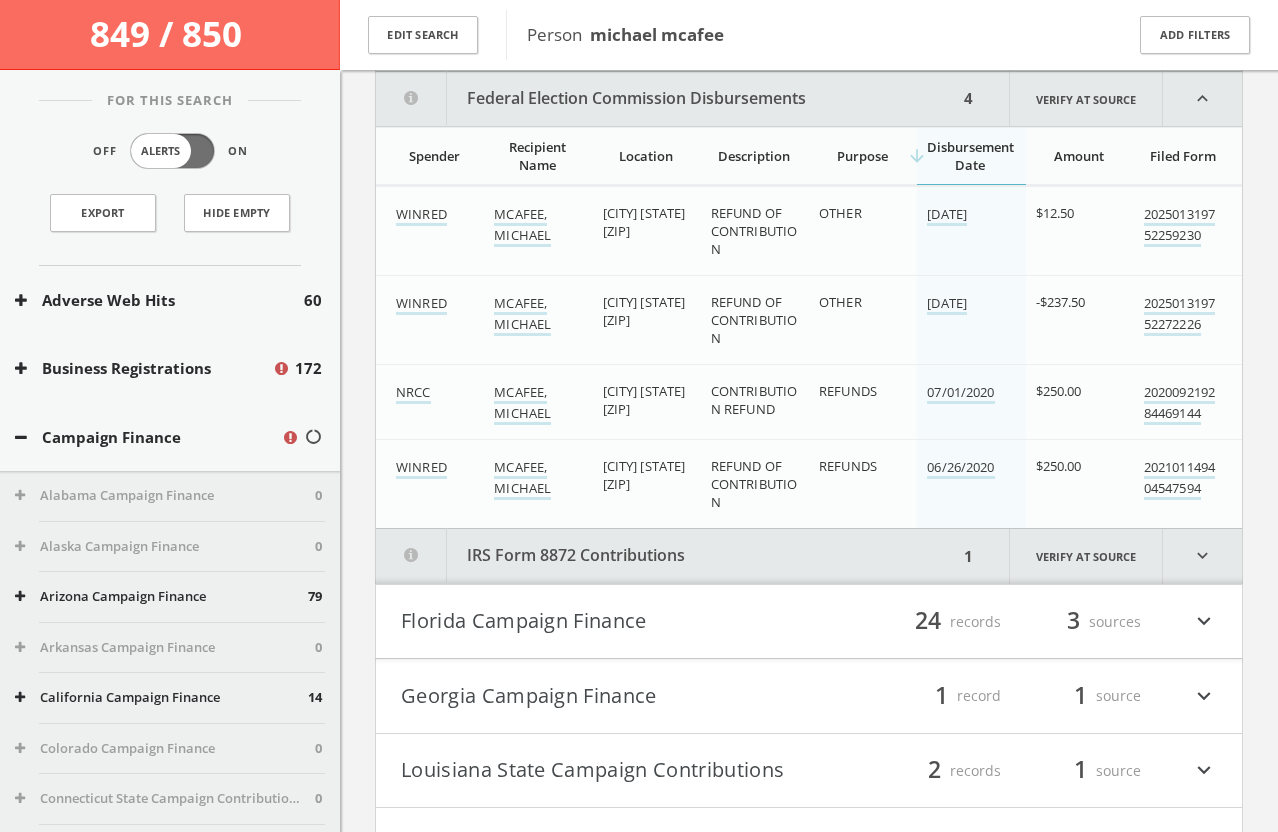 scroll, scrollTop: 715, scrollLeft: 0, axis: vertical 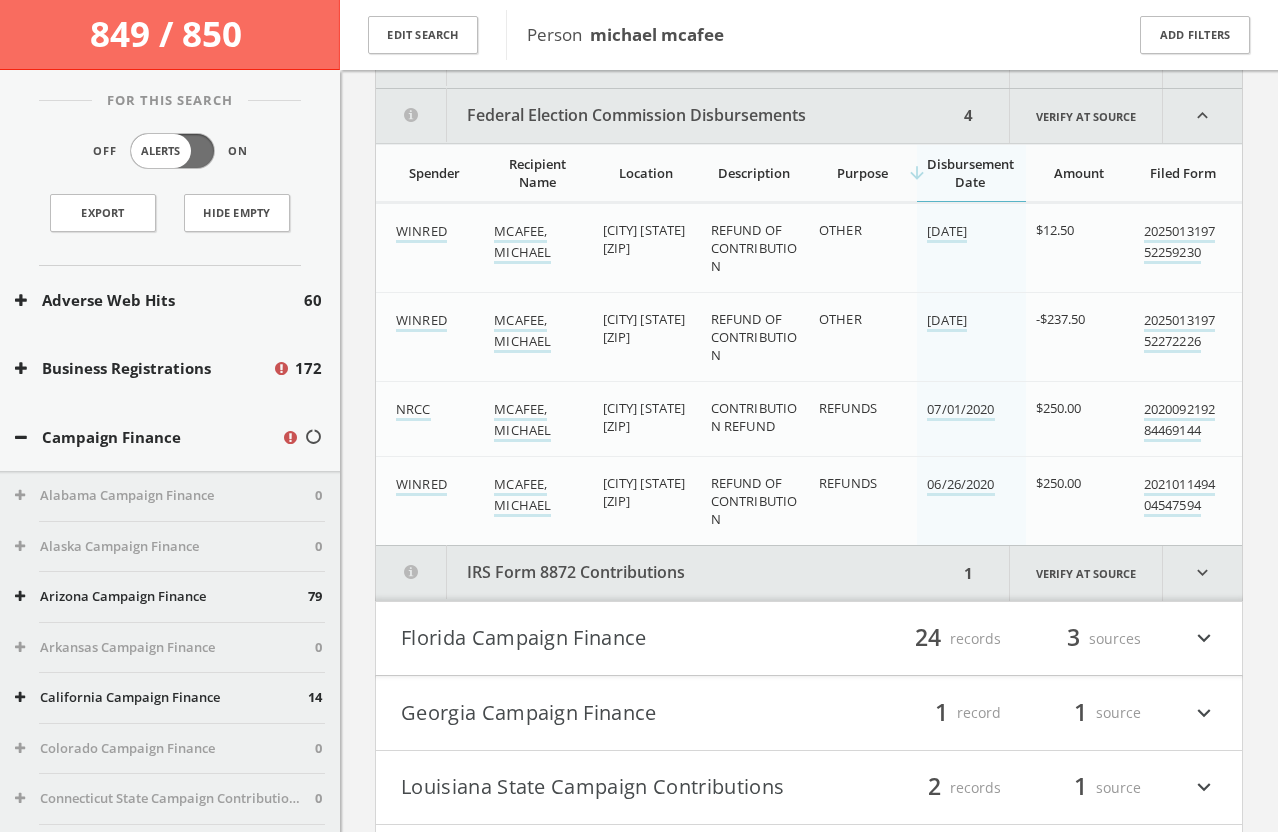click on "Federal Election Commission Disbursements" at bounding box center [667, 116] 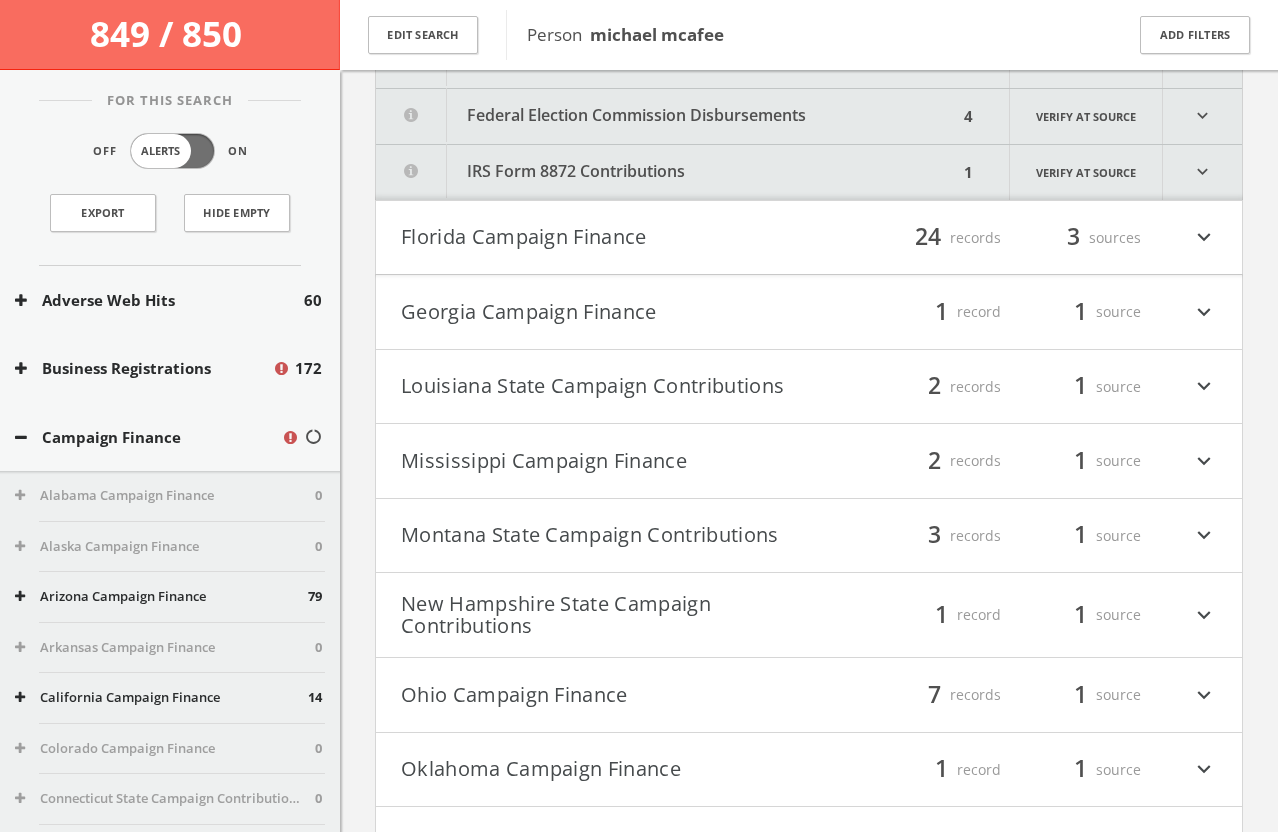 click on "IRS Form 8872 Contributions" at bounding box center [667, 172] 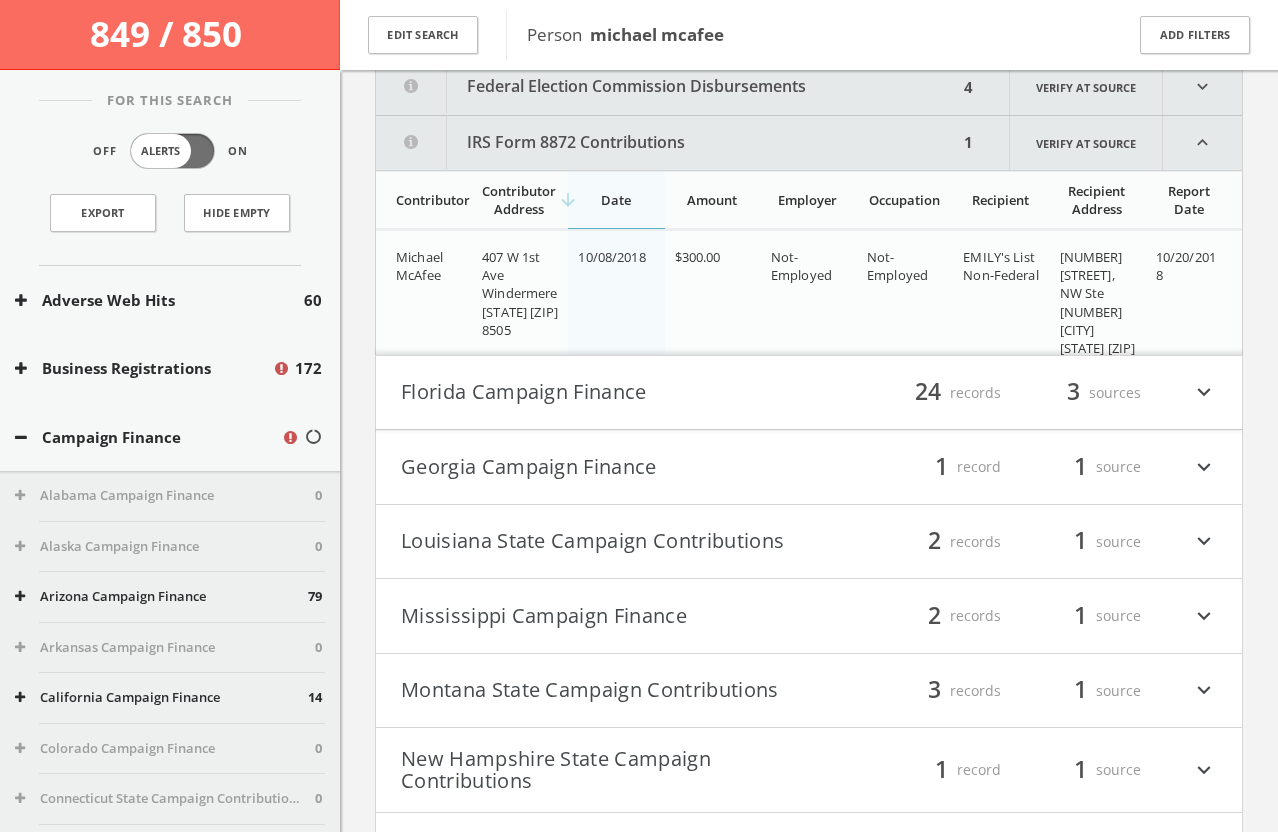 scroll, scrollTop: 743, scrollLeft: 0, axis: vertical 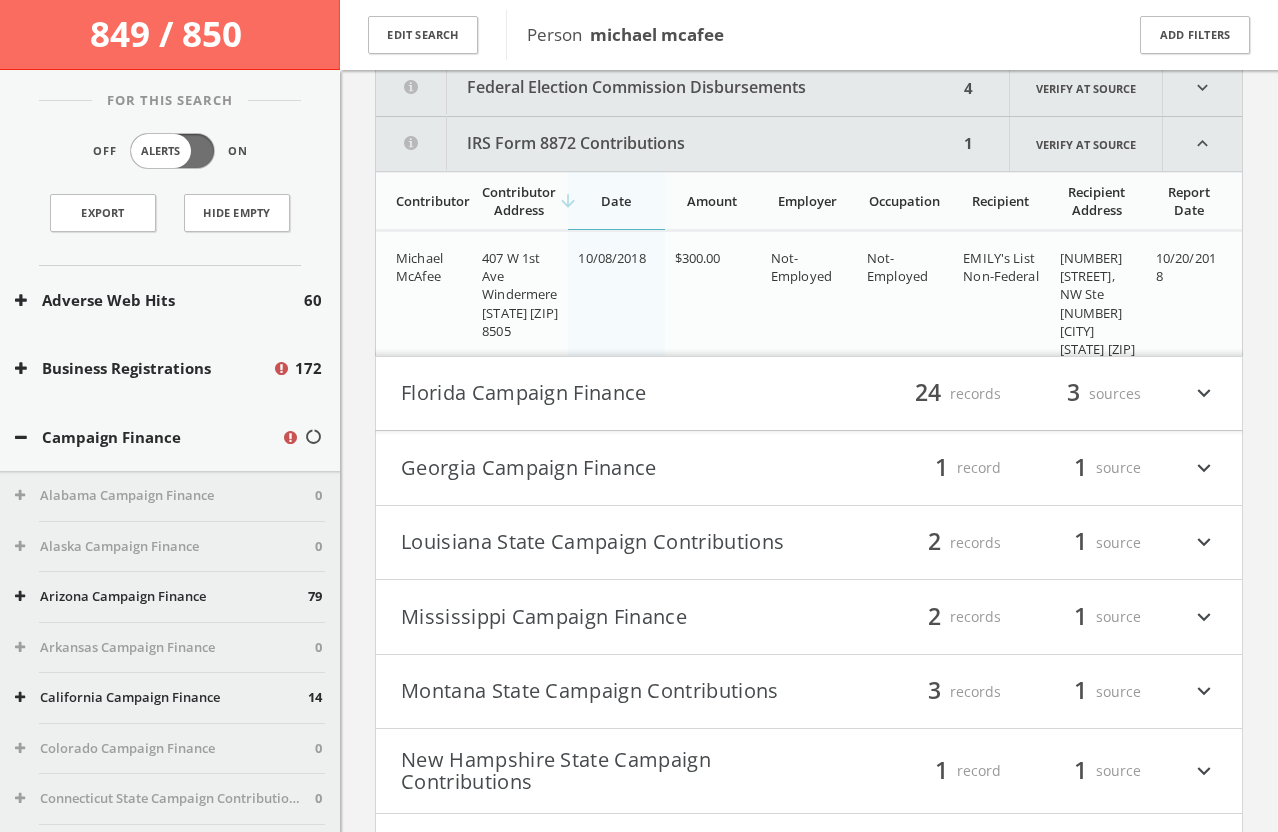 click on "IRS Form 8872 Contributions" at bounding box center (667, 144) 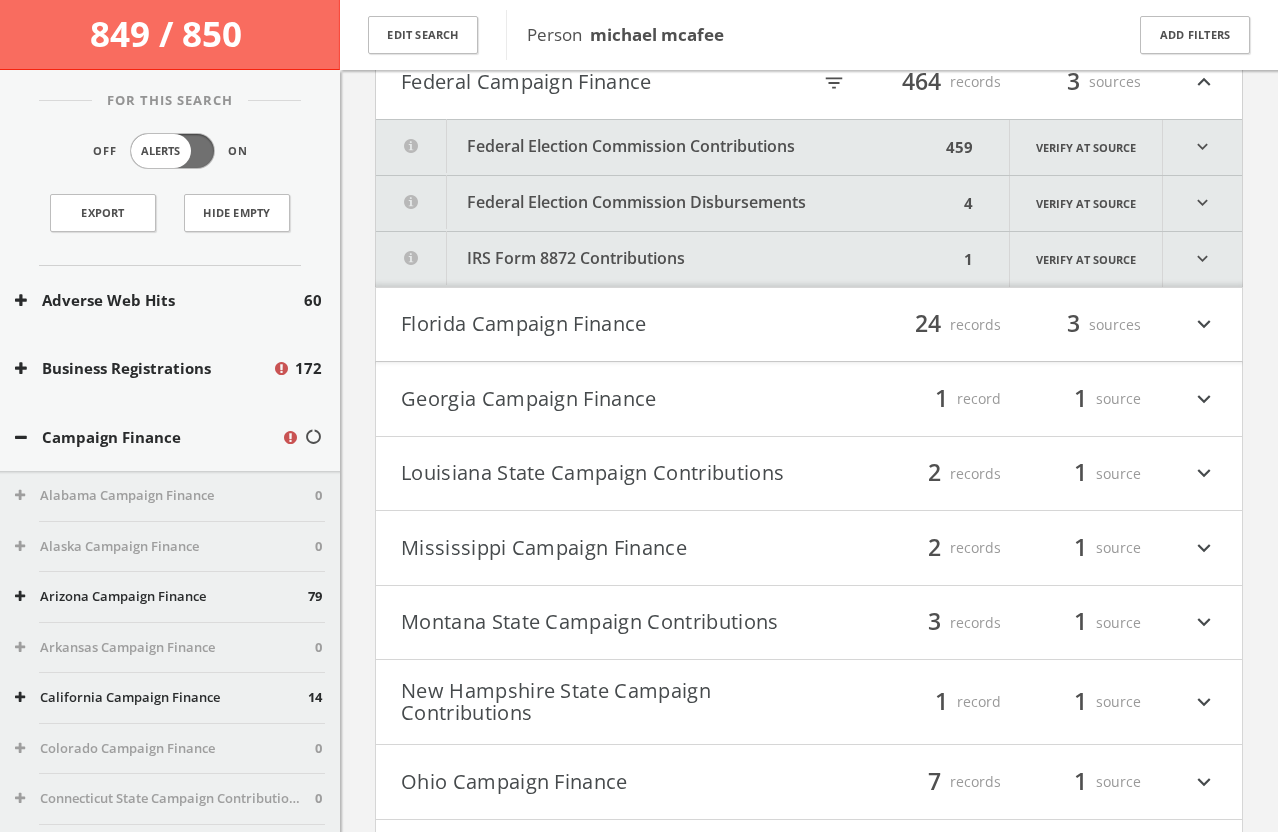 click on "Federal Election Commission Contributions" at bounding box center [658, 147] 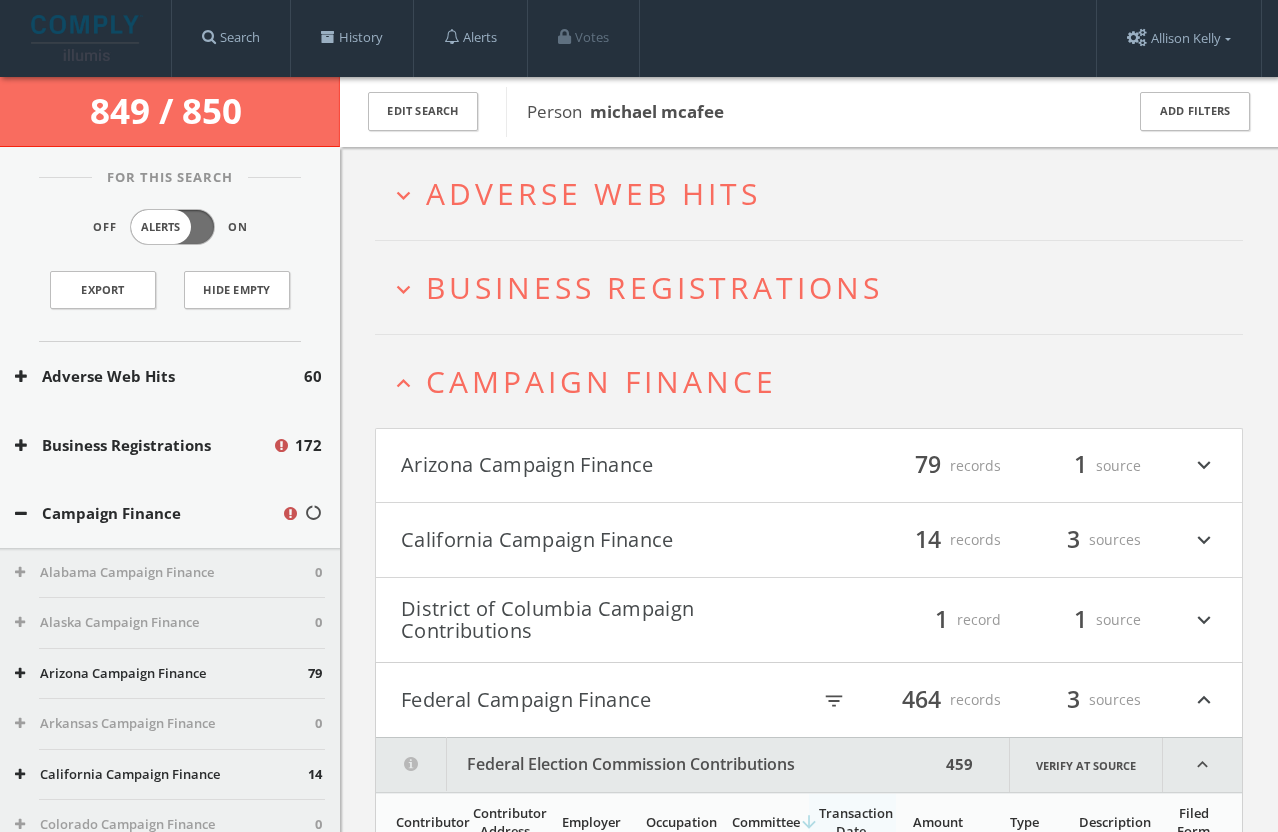 scroll, scrollTop: 0, scrollLeft: 0, axis: both 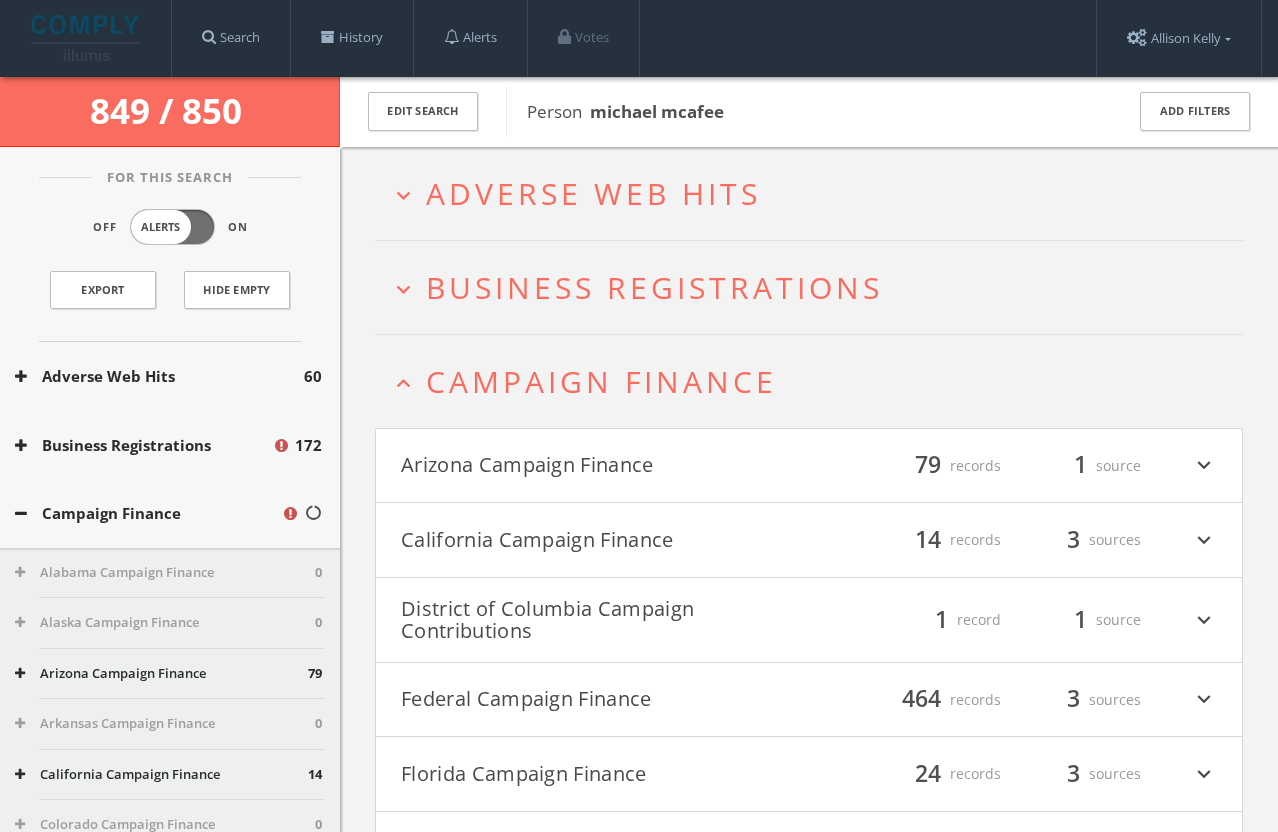 click on "Campaign Finance" at bounding box center (601, 381) 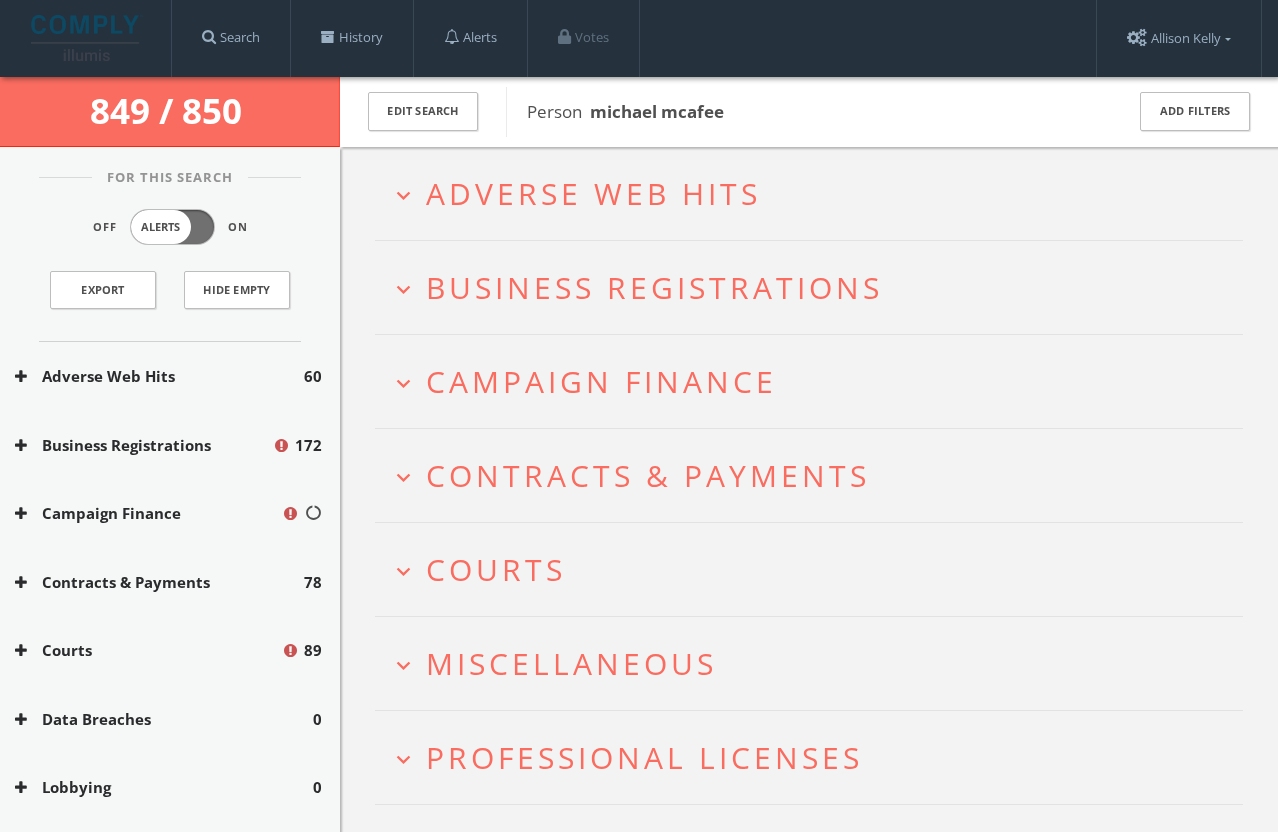 click on "Business Registrations" at bounding box center [654, 287] 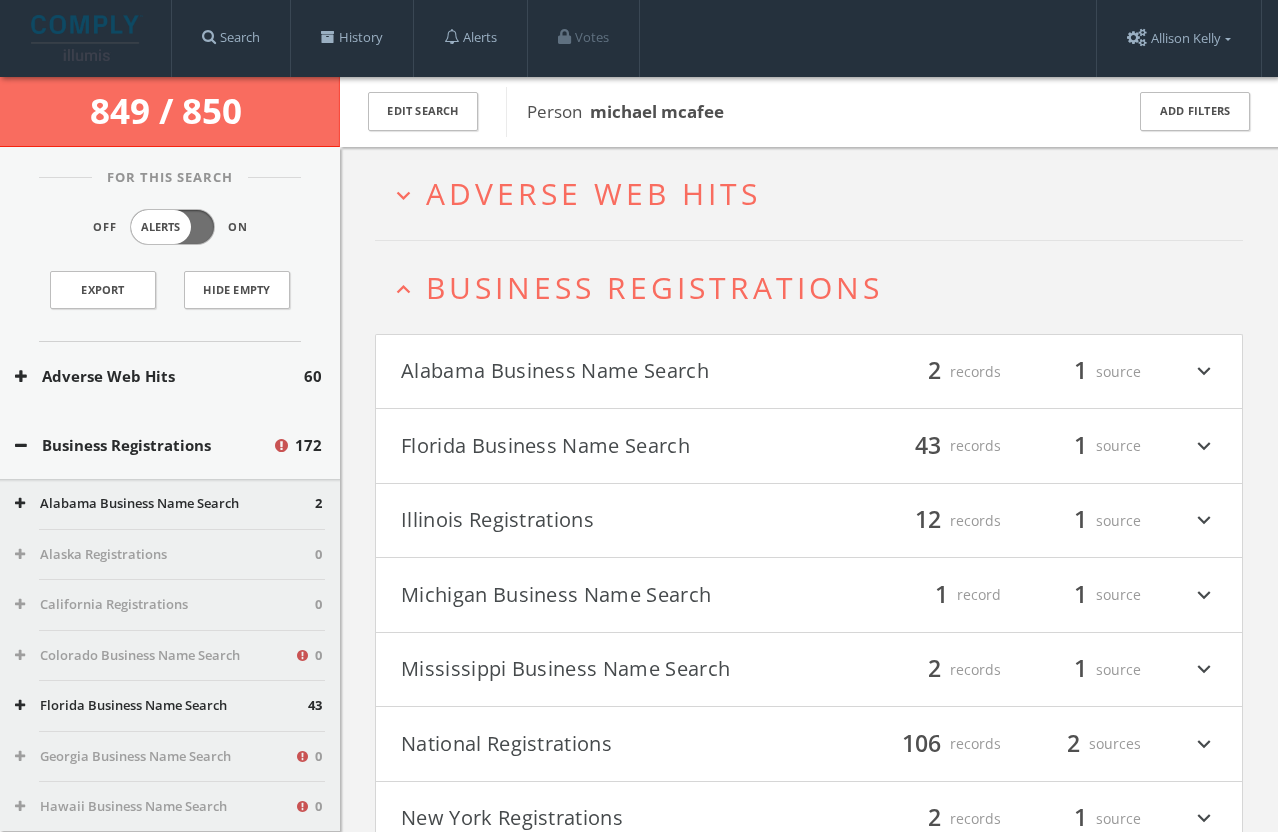 scroll, scrollTop: 0, scrollLeft: 0, axis: both 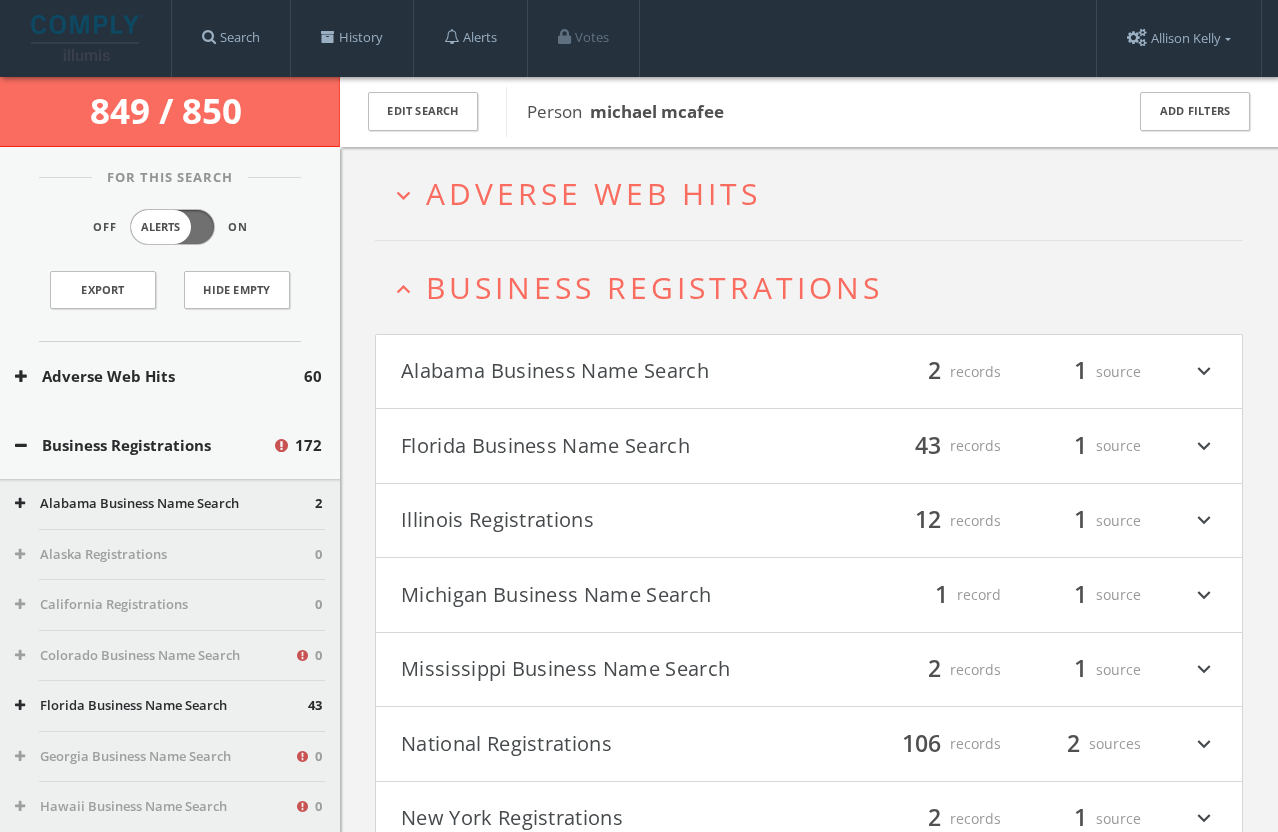 click on "Business Registrations" at bounding box center [654, 287] 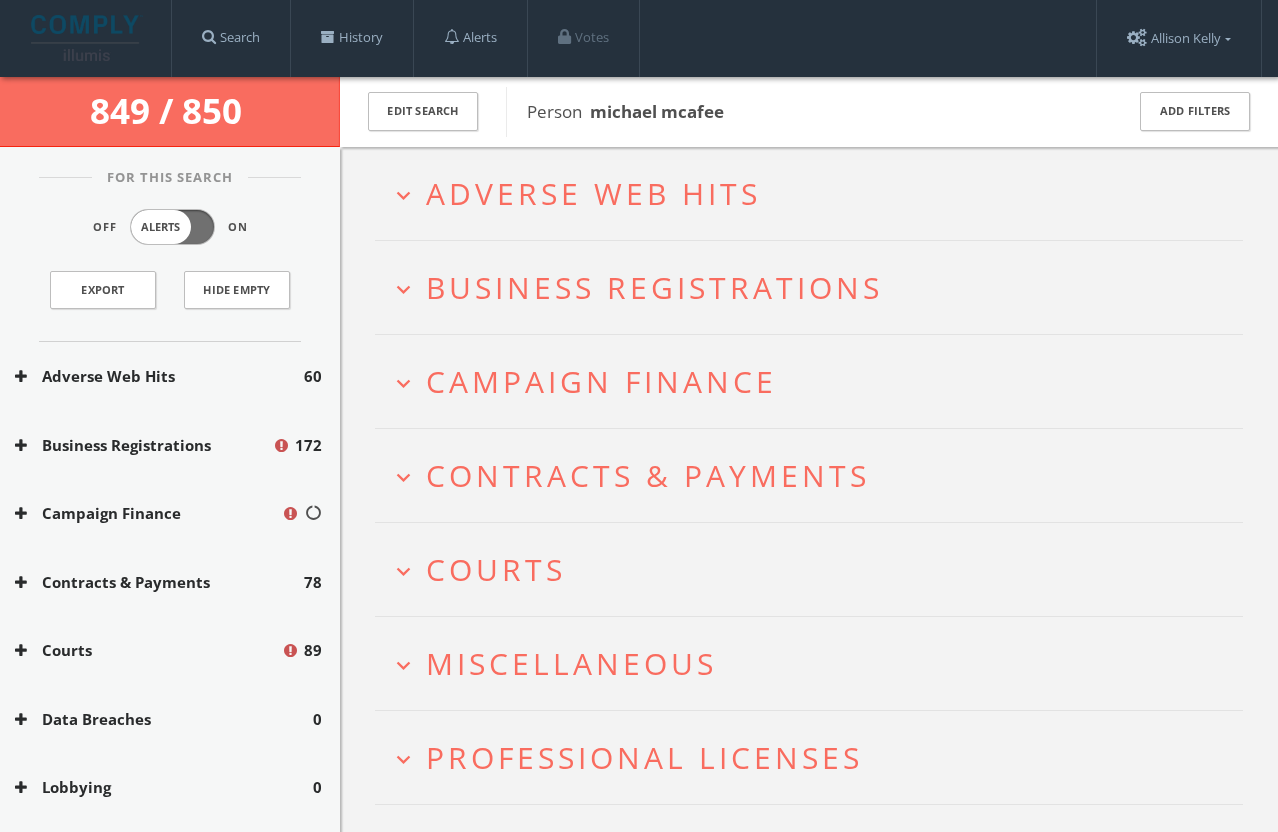 click on "Adverse Web Hits" at bounding box center (593, 193) 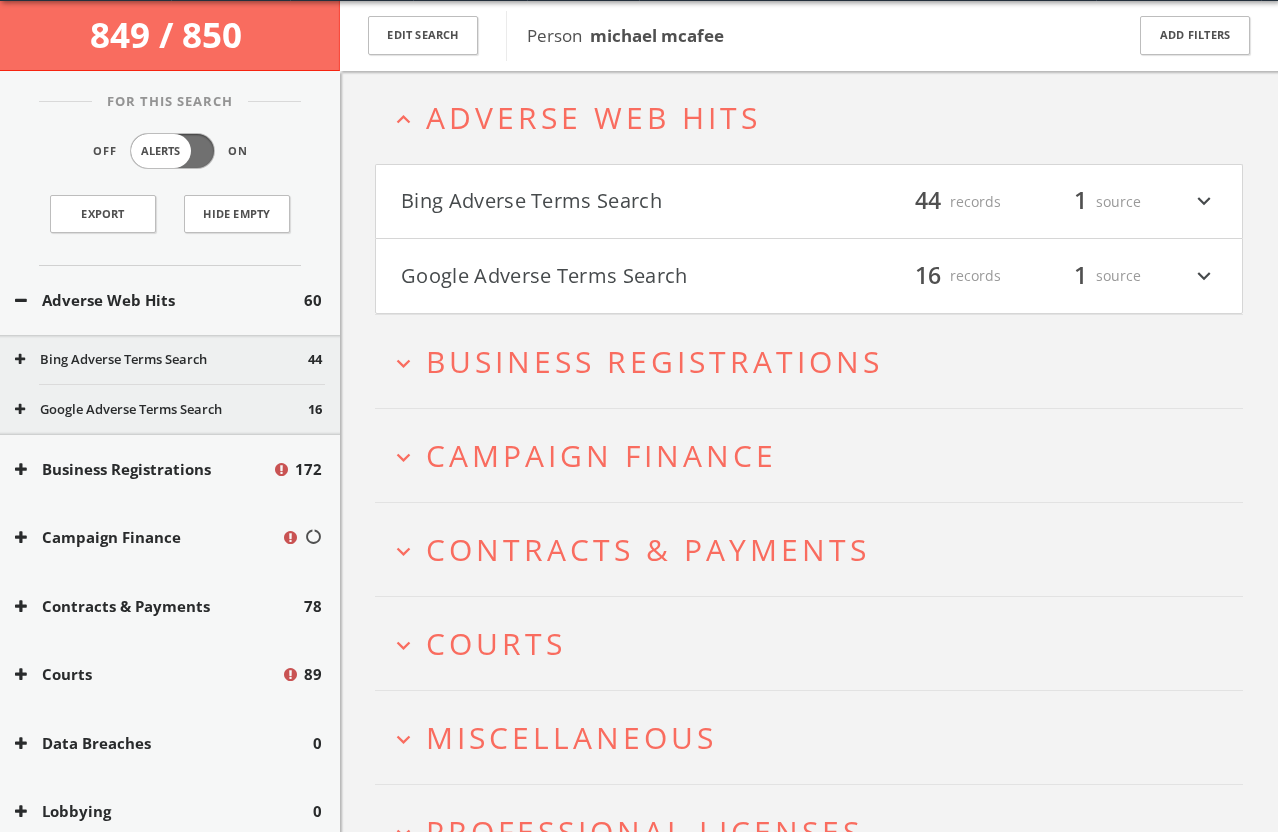 click on "Google Adverse Terms Search filter_list 16 records 1 source  expand_more" at bounding box center (809, 276) 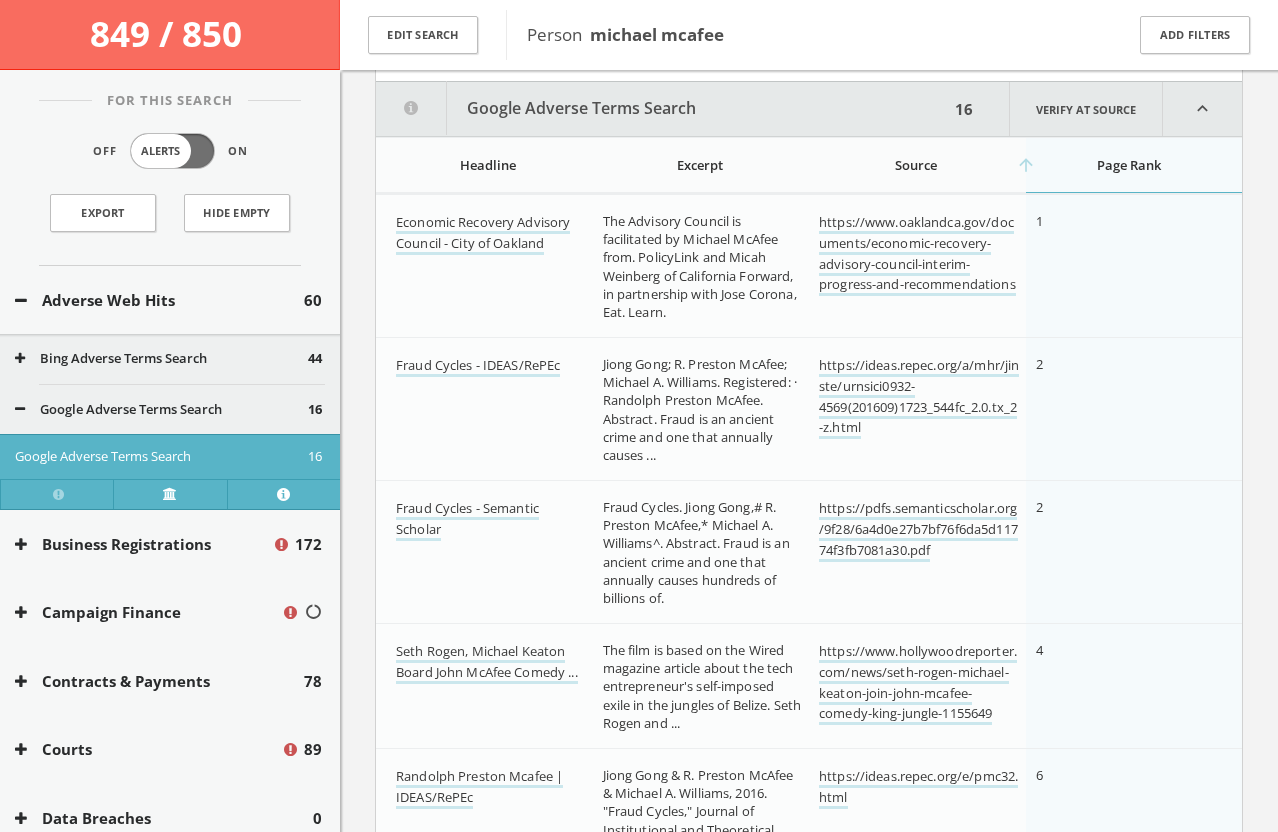 scroll, scrollTop: 319, scrollLeft: 0, axis: vertical 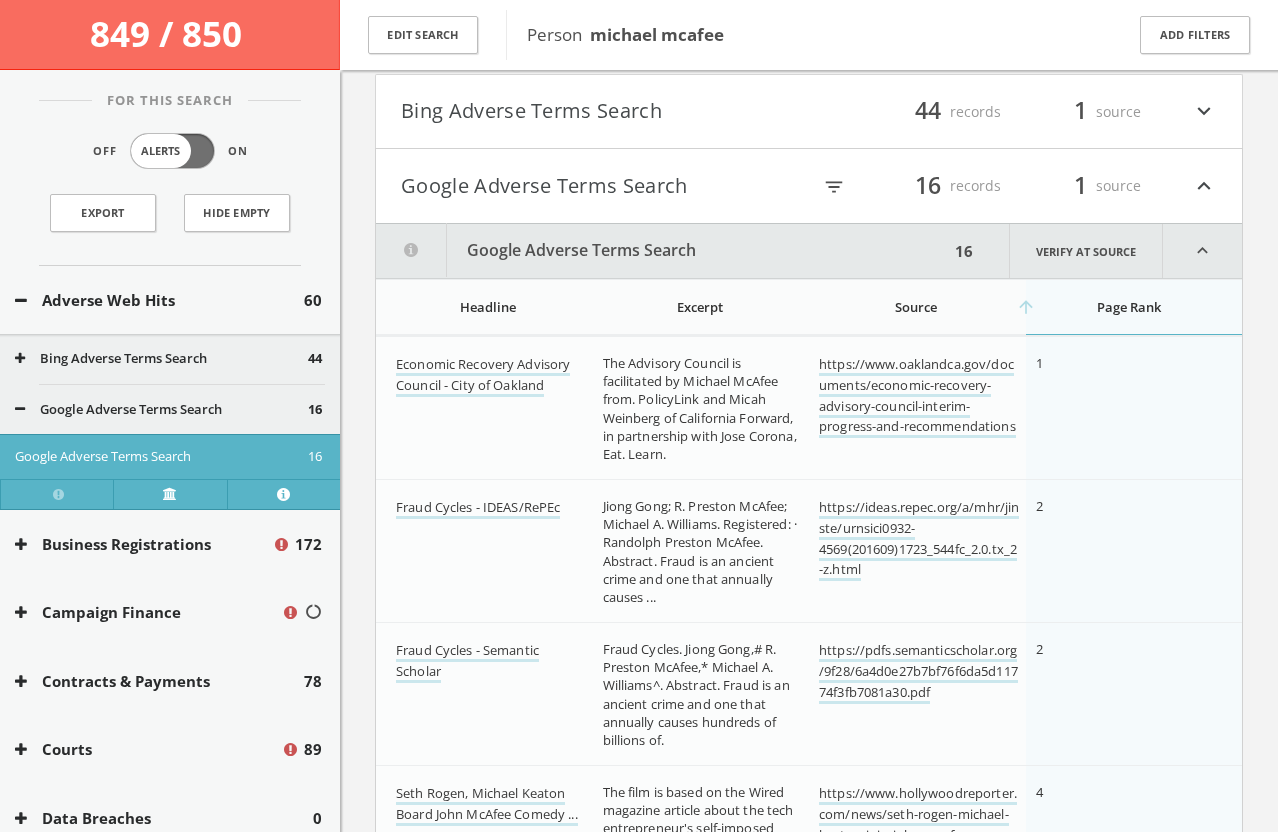 click on "Google Adverse Terms Search" at bounding box center [605, 186] 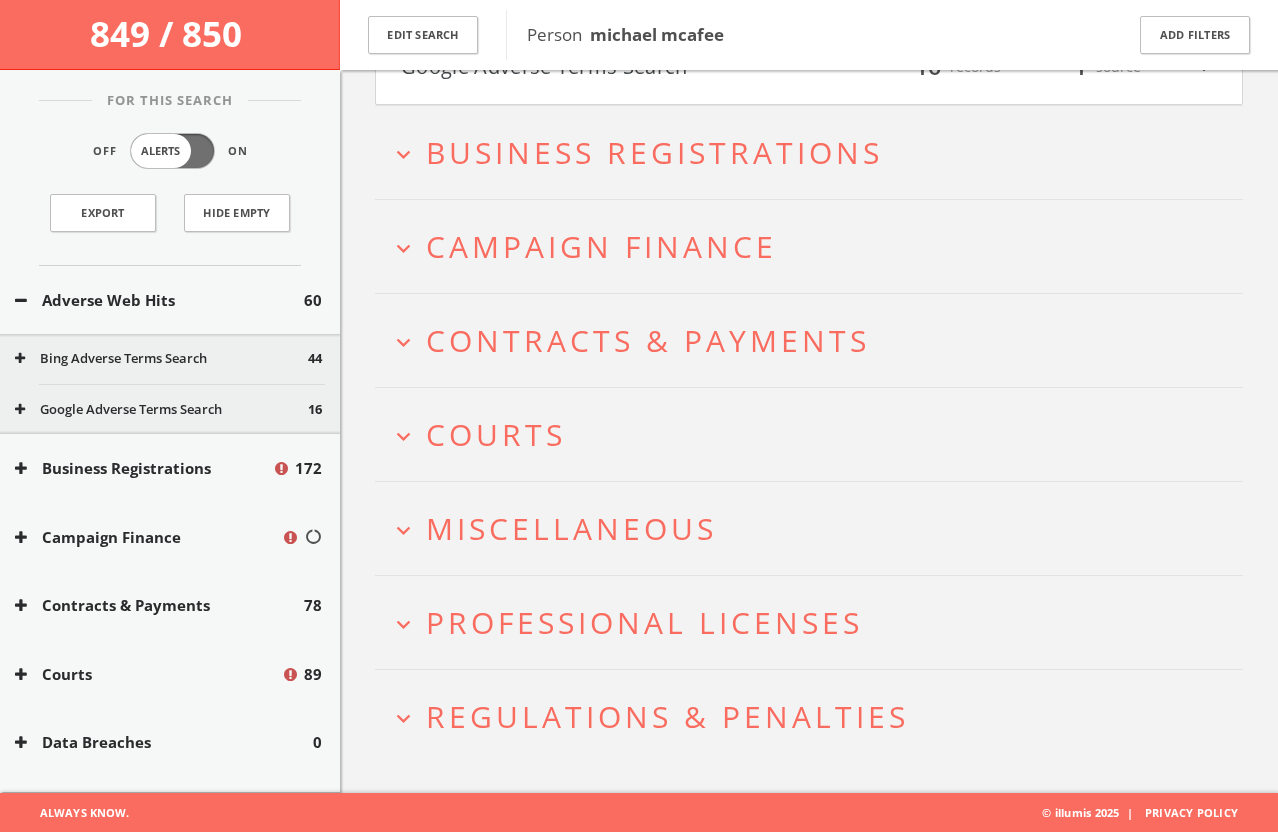 click on "expand_more Courts" at bounding box center (816, 434) 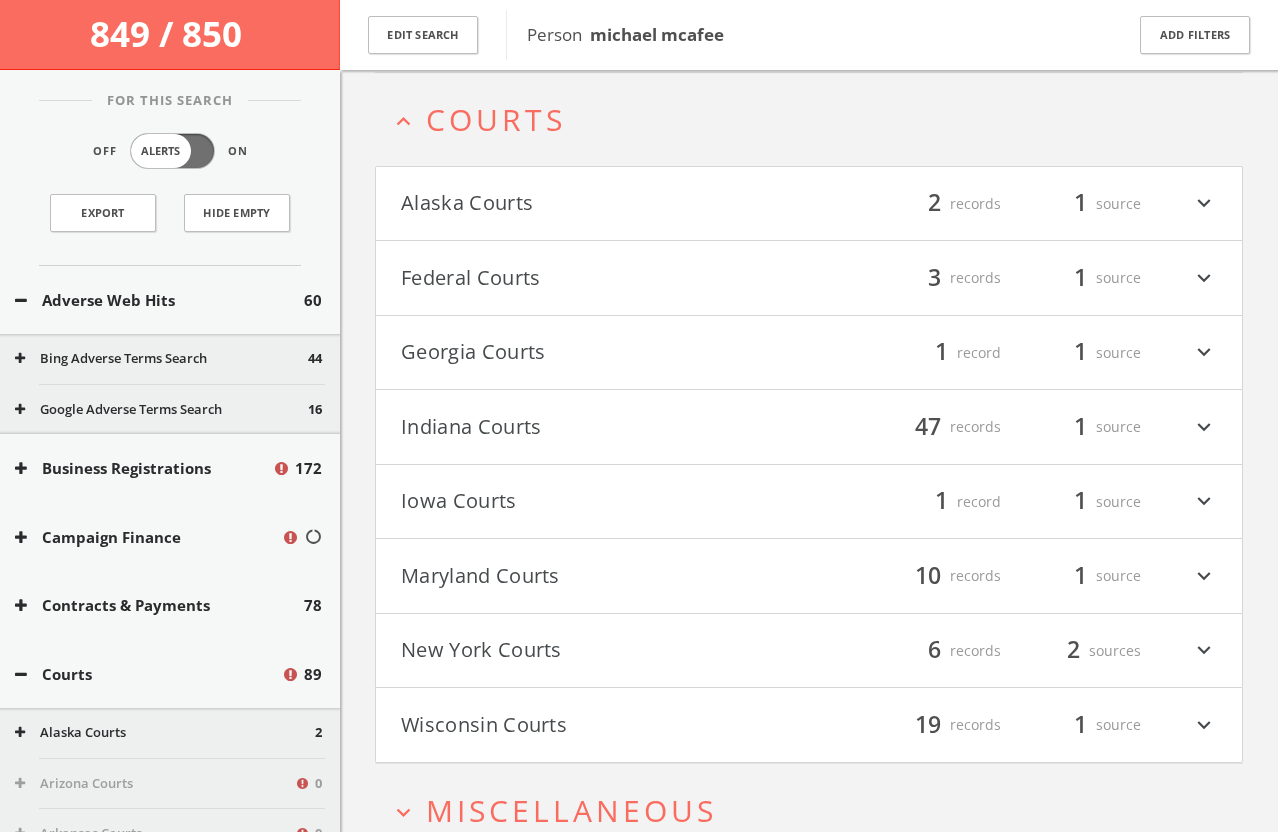 scroll, scrollTop: 612, scrollLeft: 0, axis: vertical 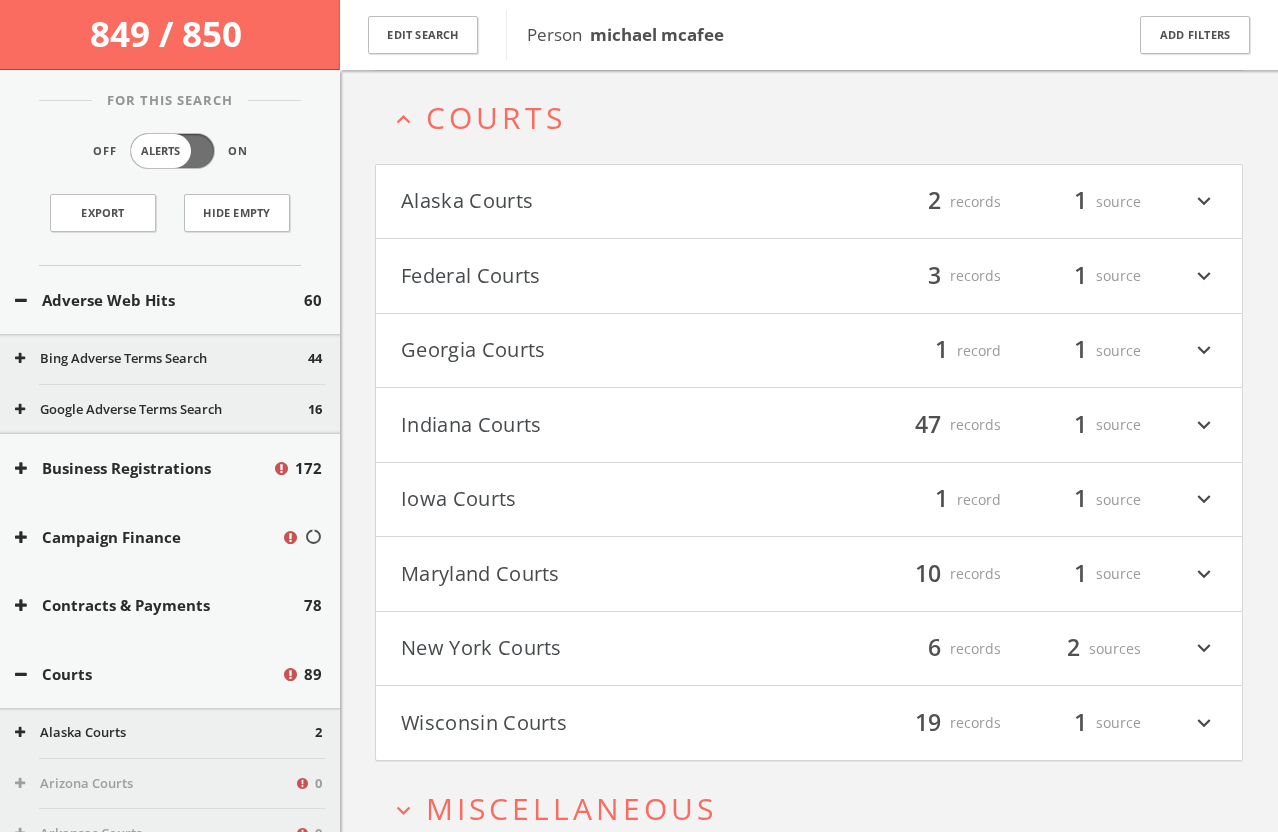 click on "Federal Courts filter_list 3 records 1 source  expand_more" at bounding box center [809, 276] 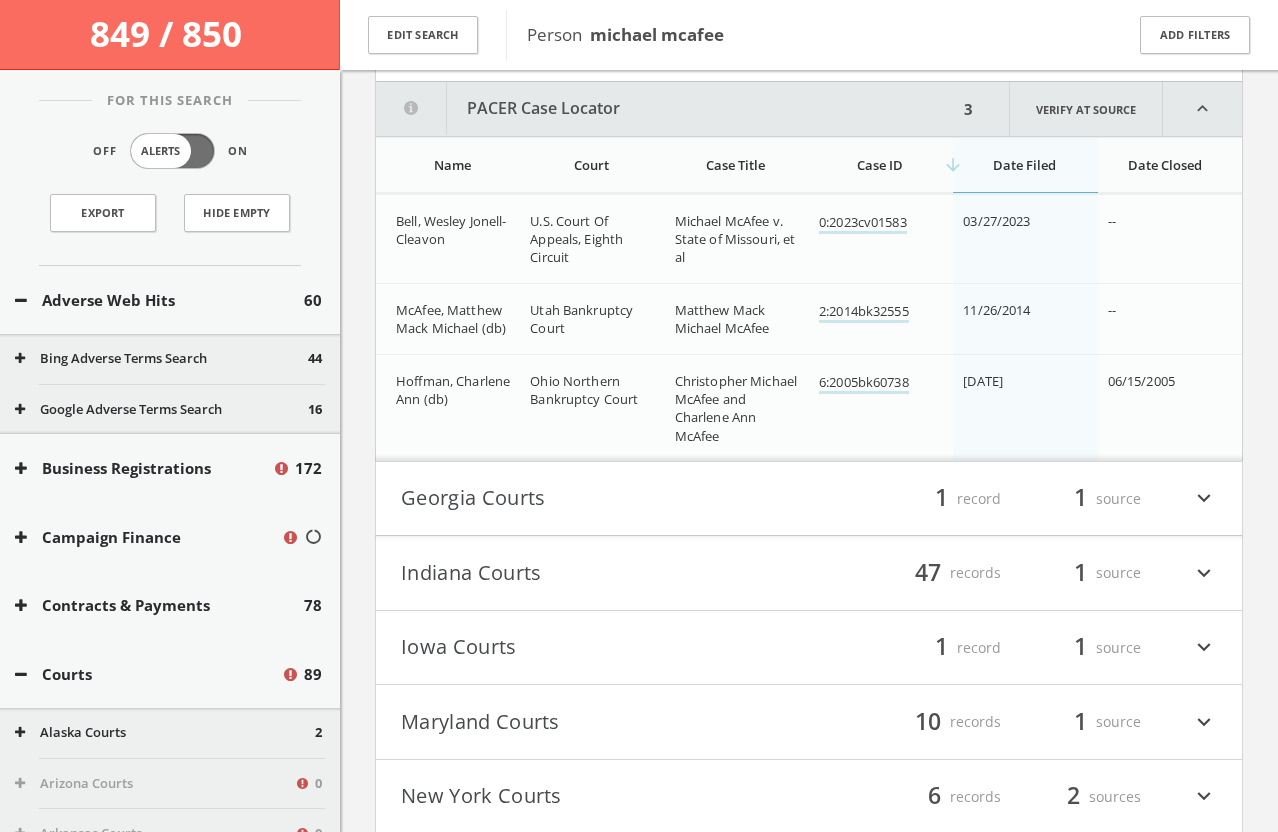 scroll, scrollTop: 855, scrollLeft: 0, axis: vertical 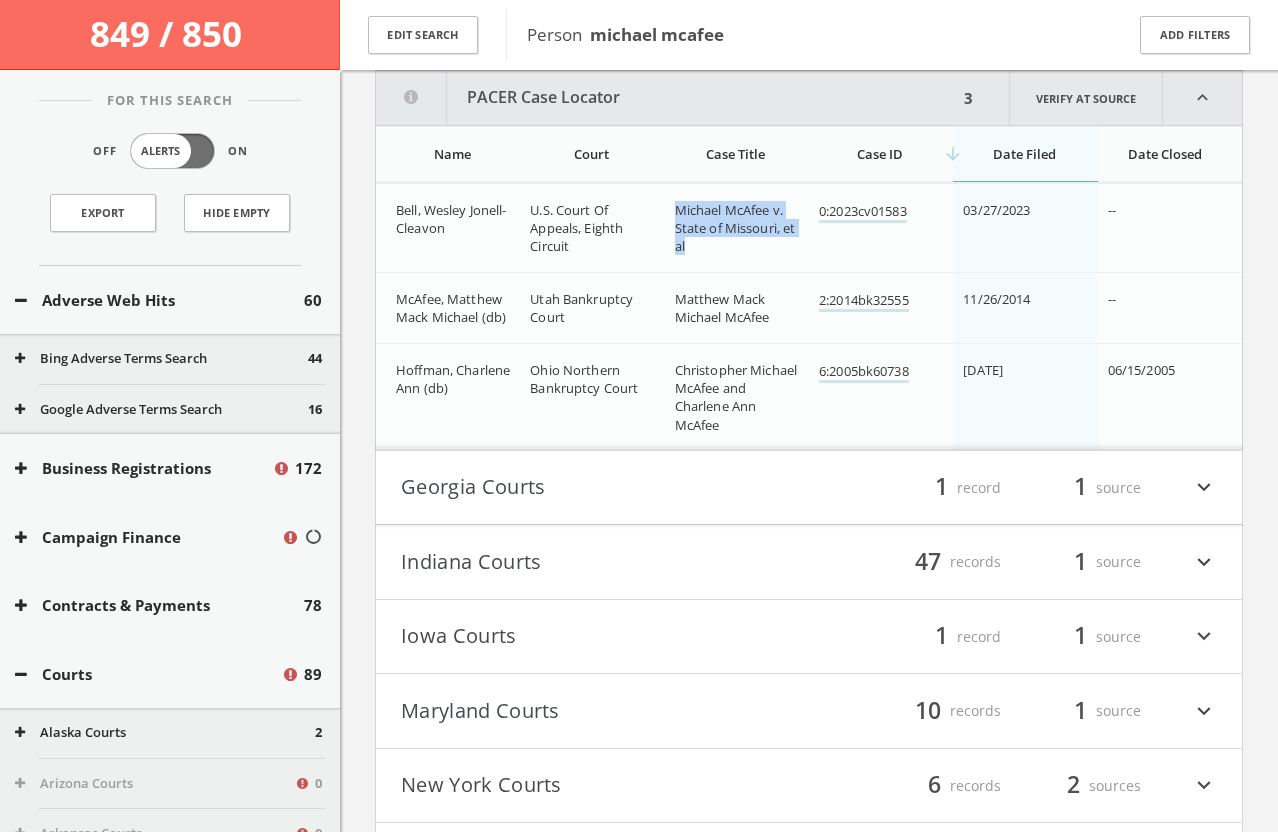 drag, startPoint x: 677, startPoint y: 207, endPoint x: 718, endPoint y: 242, distance: 53.90733 